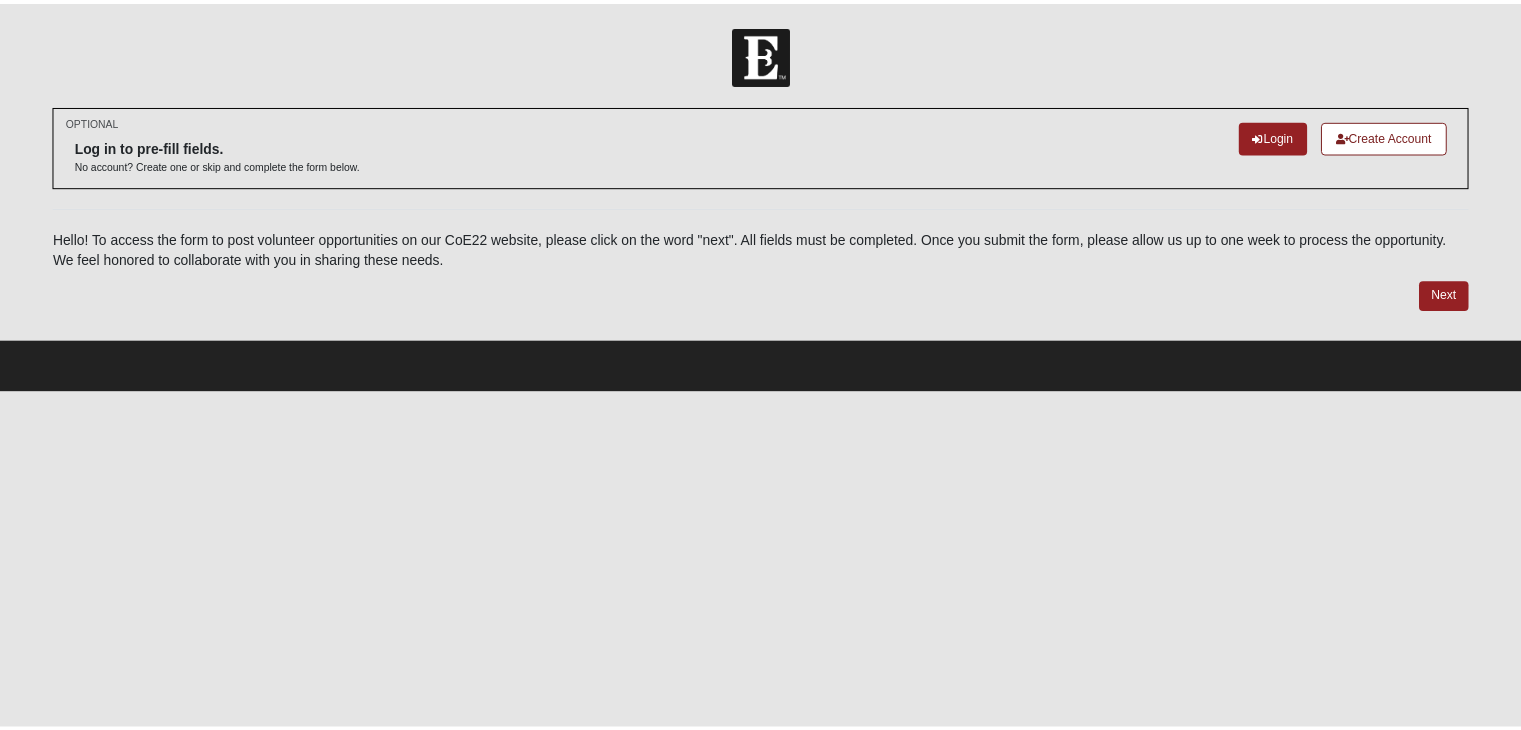 scroll, scrollTop: 0, scrollLeft: 0, axis: both 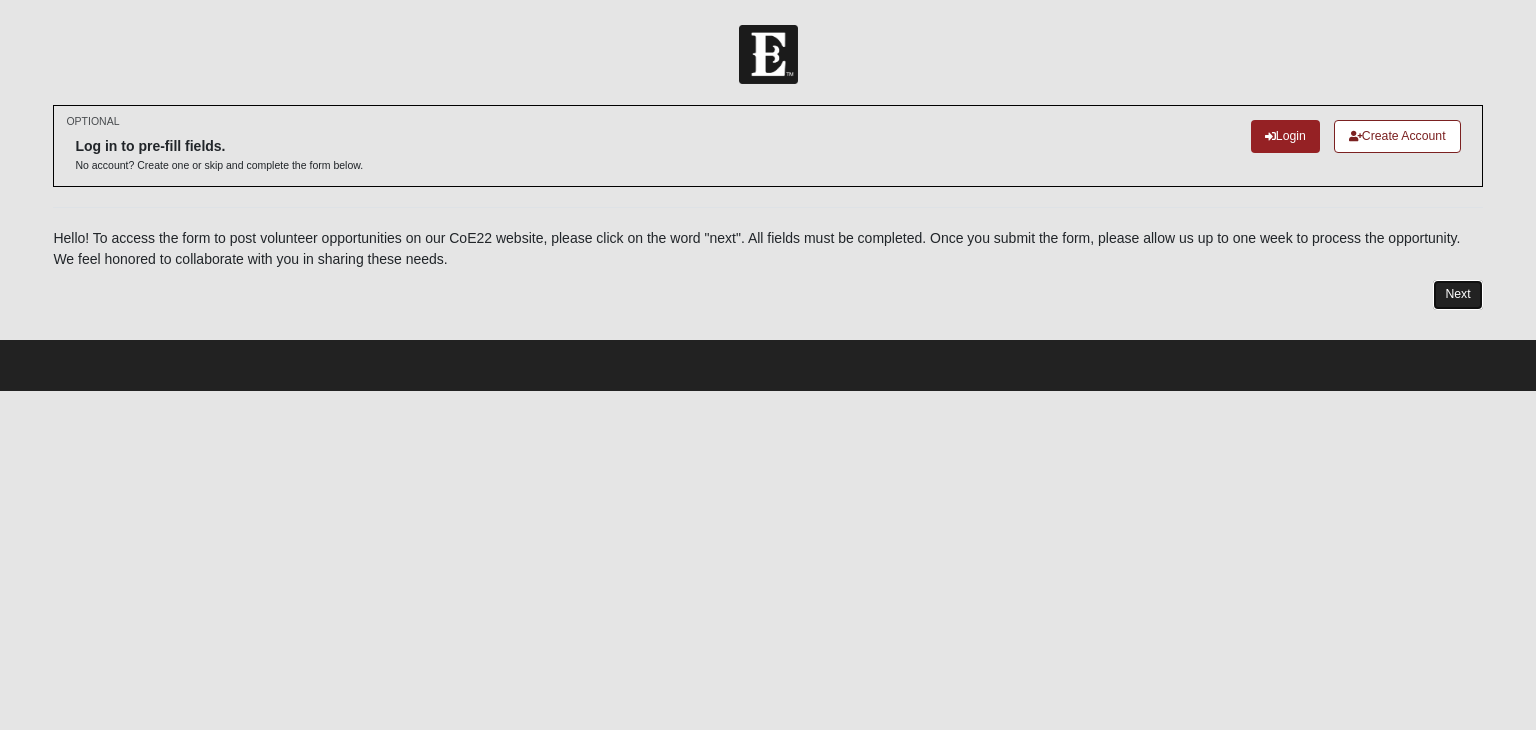 click on "Next" at bounding box center [1457, 294] 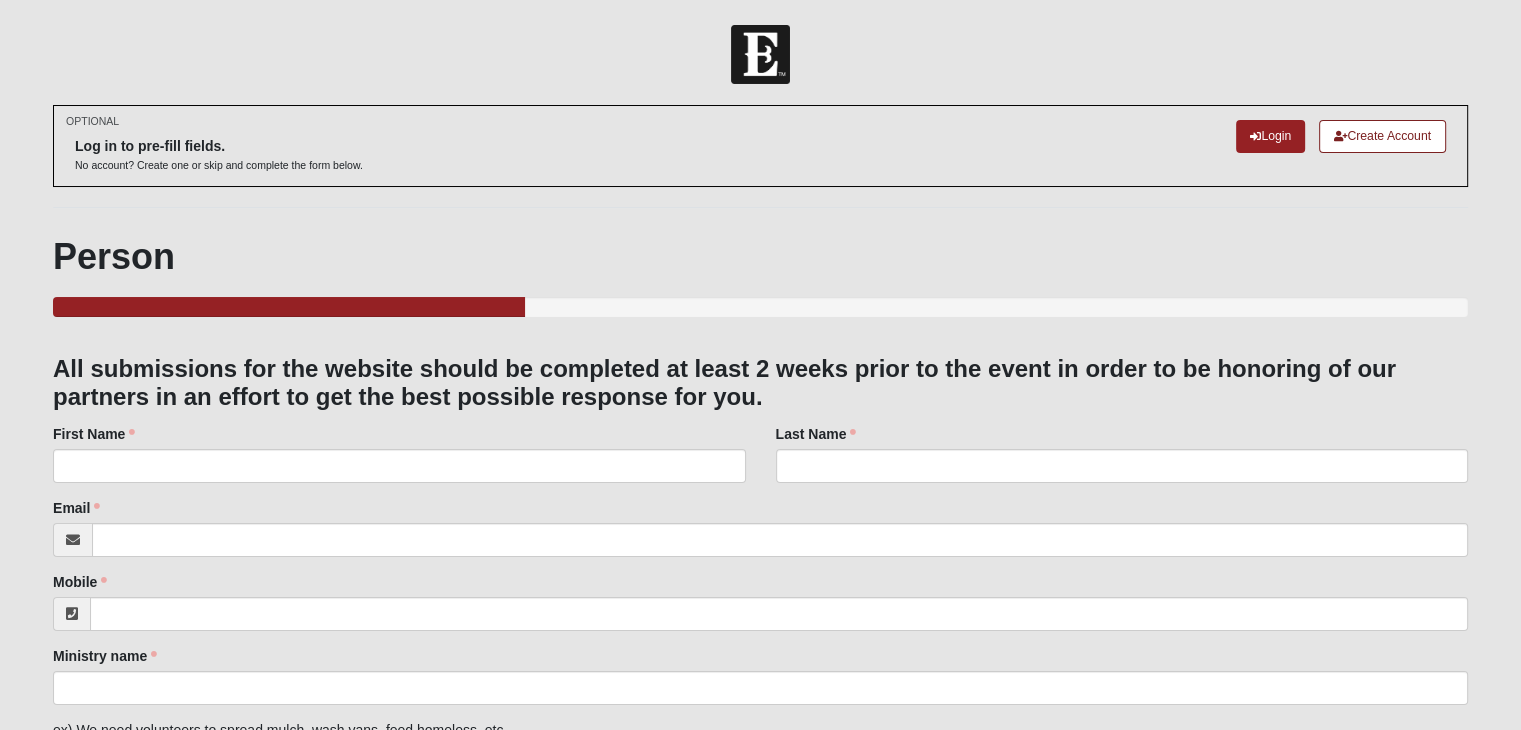 scroll, scrollTop: 100, scrollLeft: 0, axis: vertical 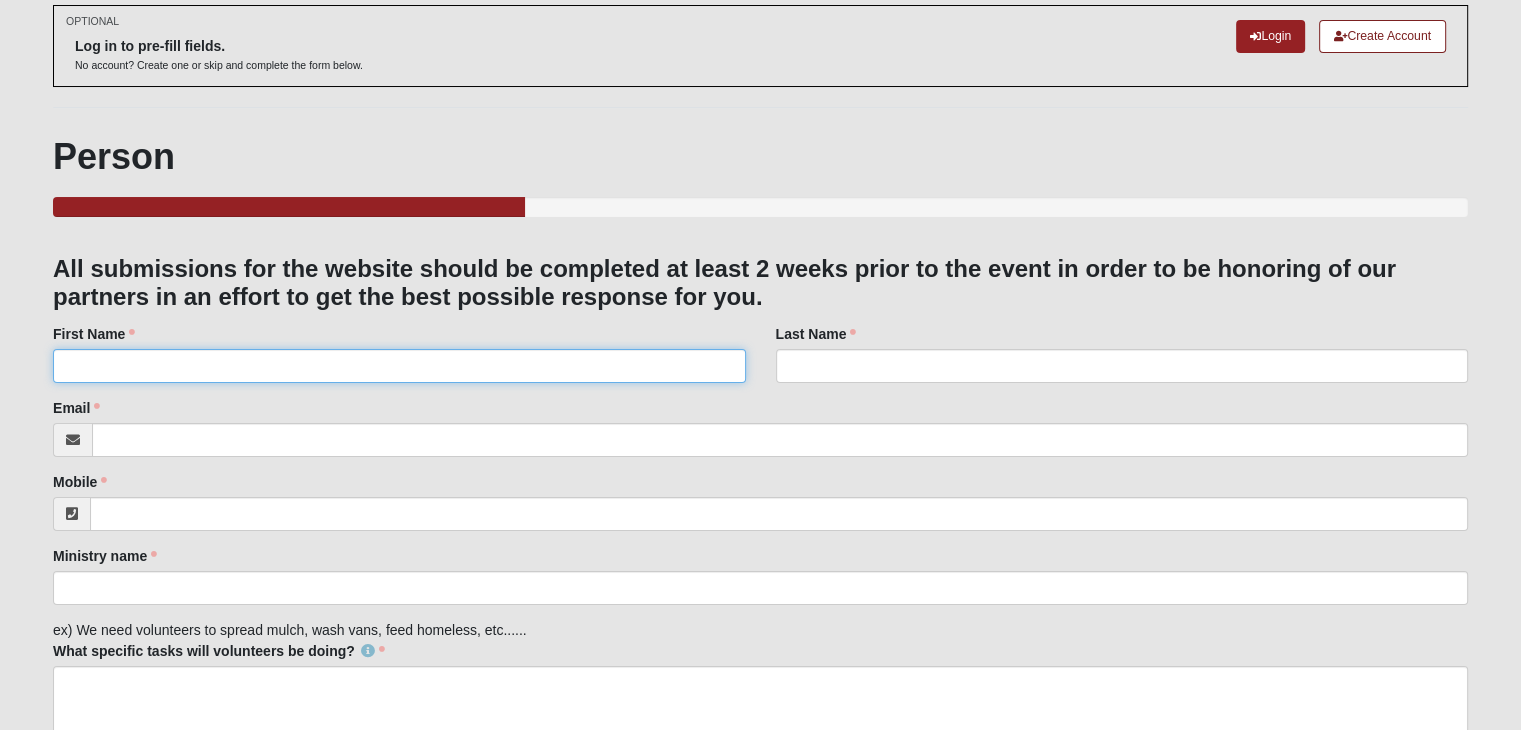 click on "First Name" at bounding box center (399, 366) 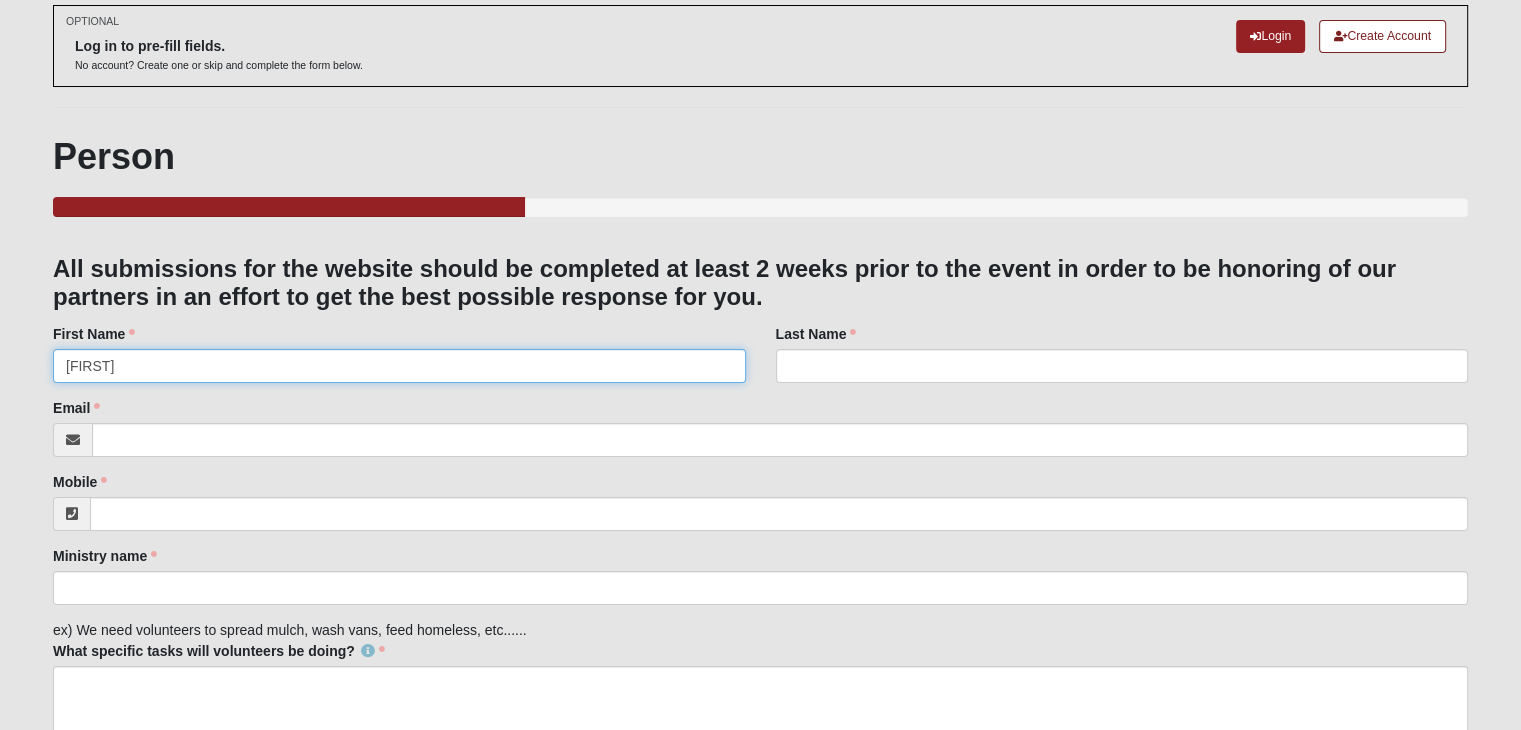type on "[FIRST]" 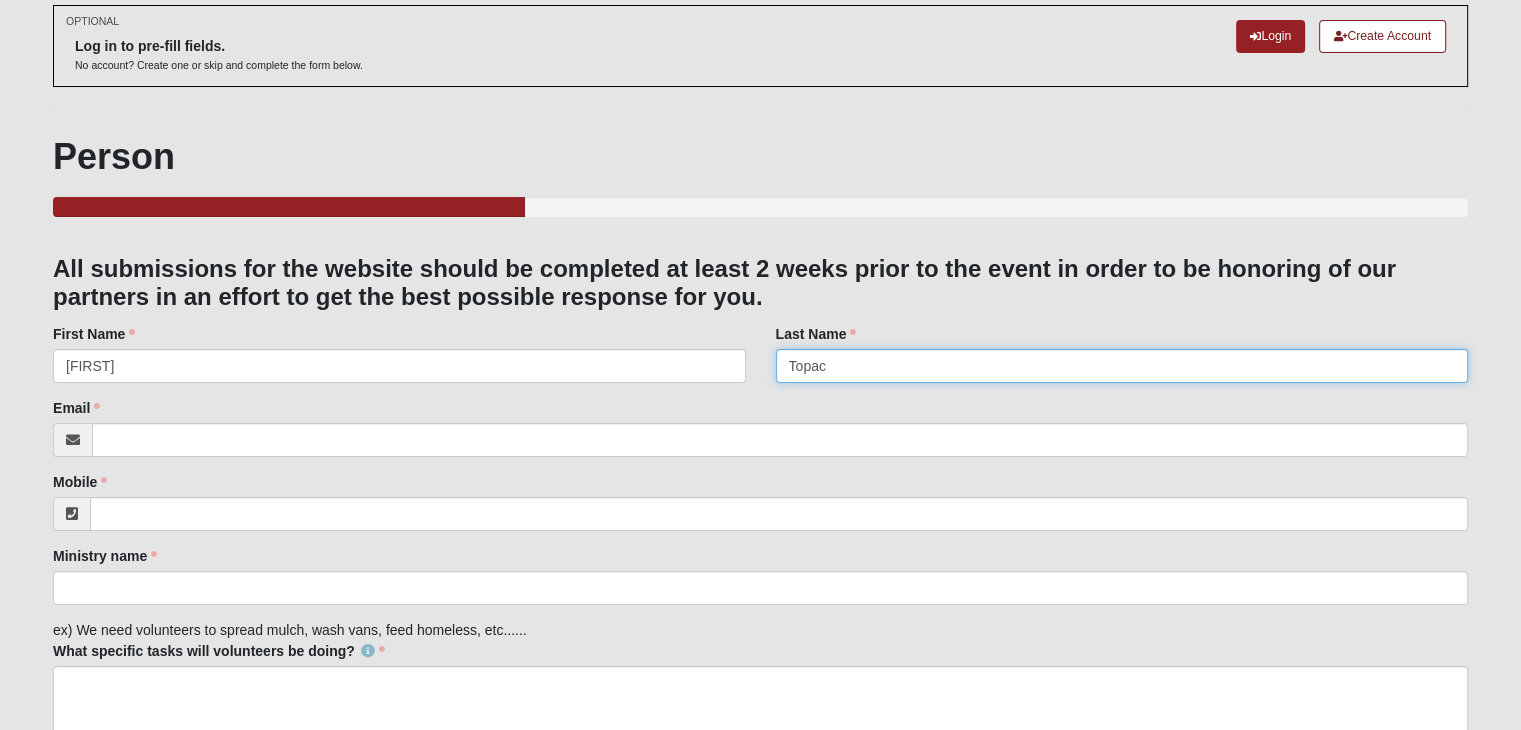 type on "Topac" 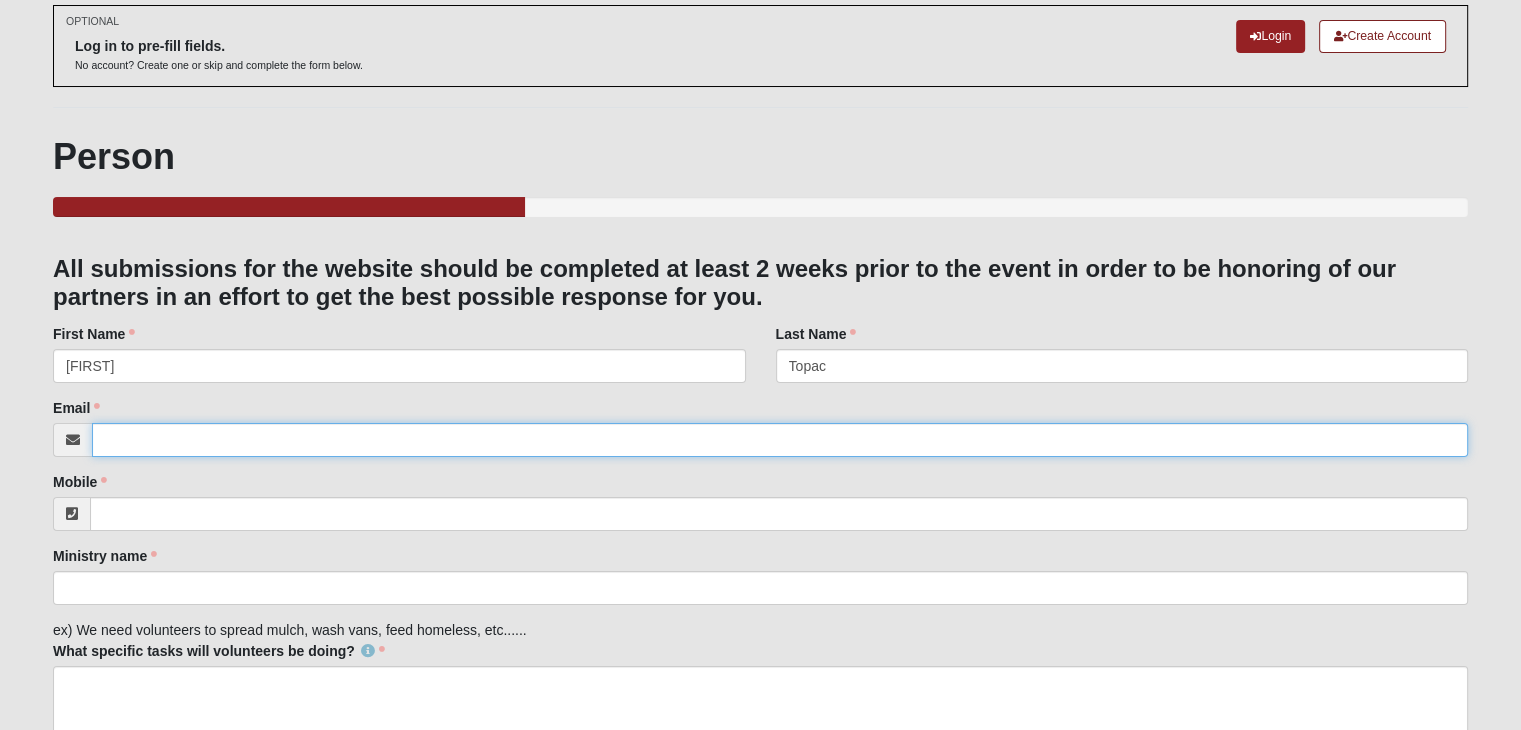 type on "k" 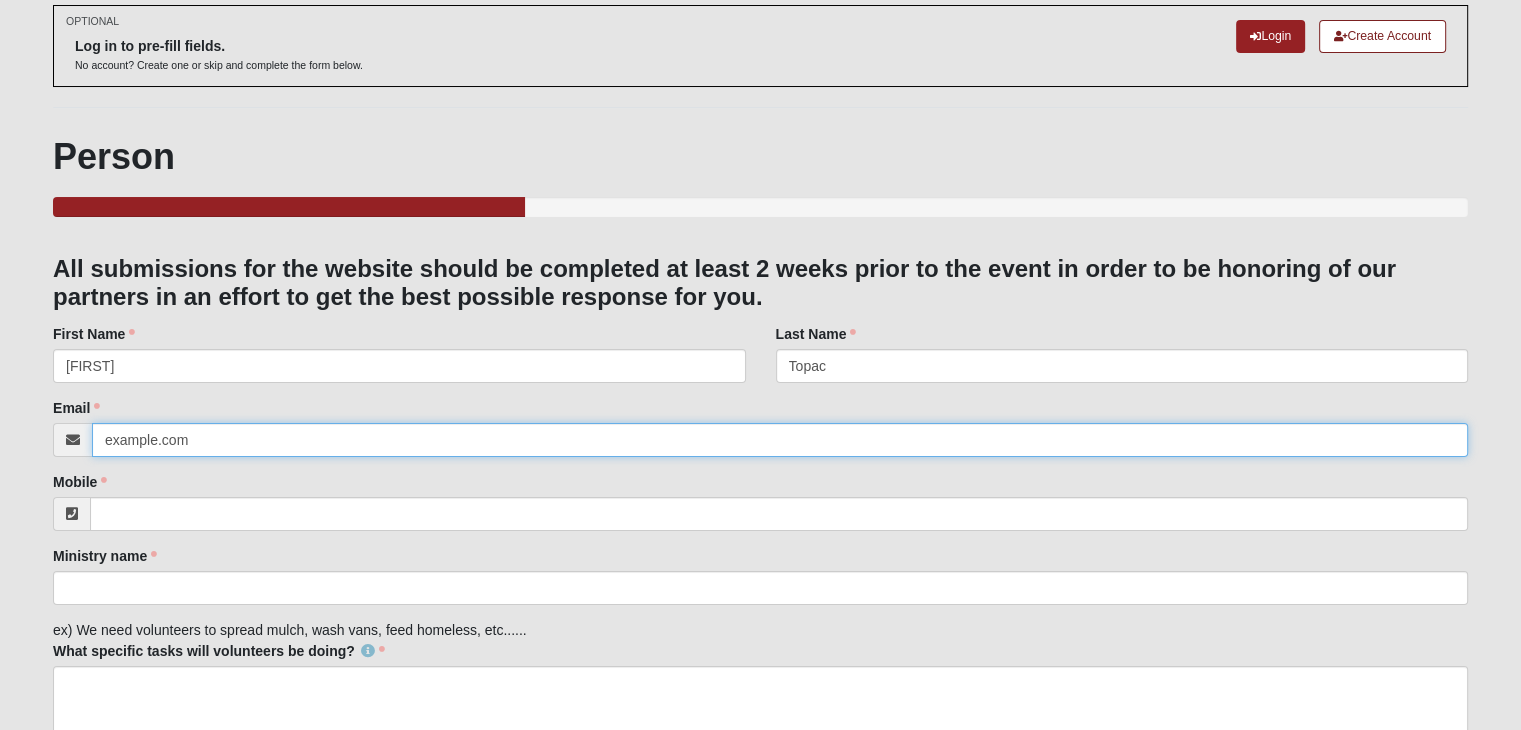 type on "example.com" 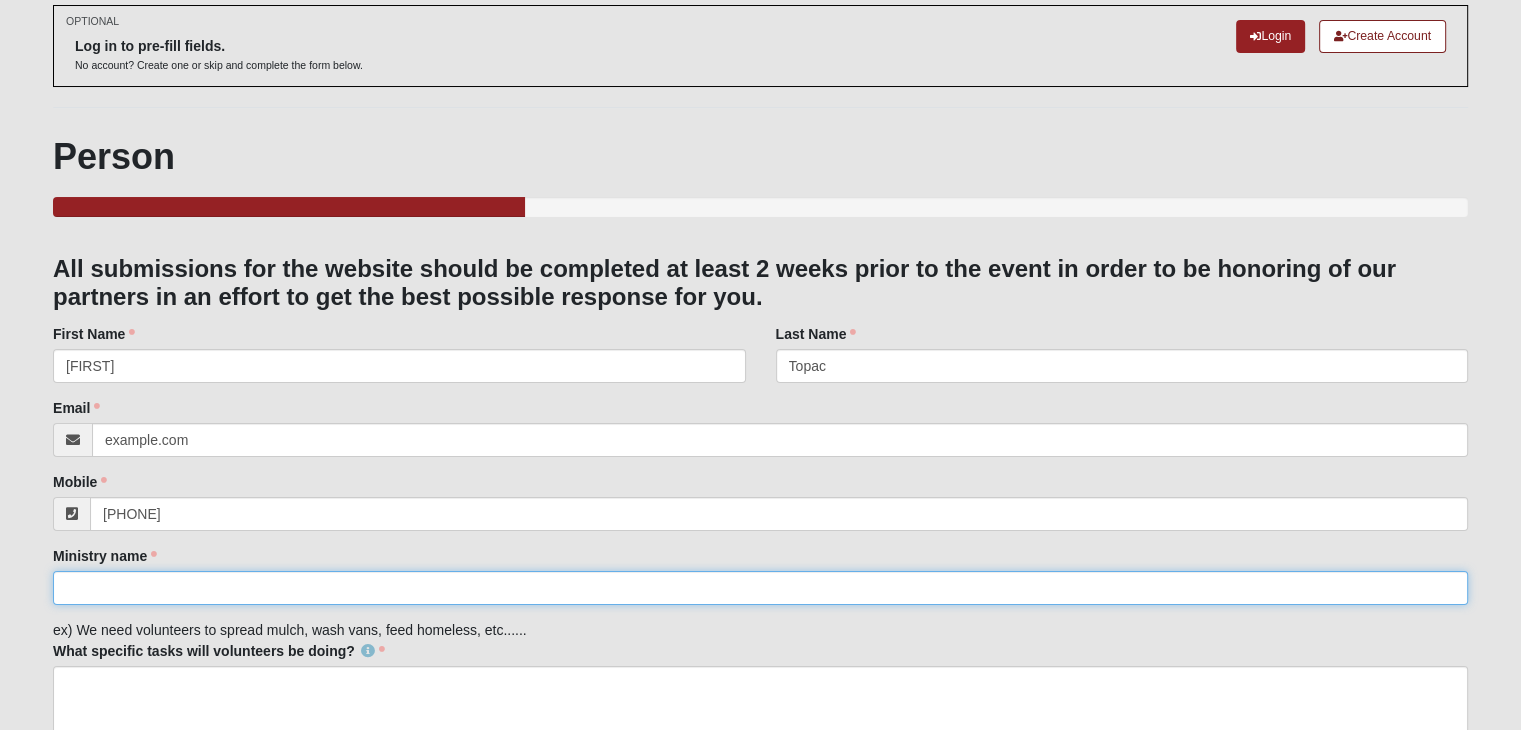 type on "([PHONE])" 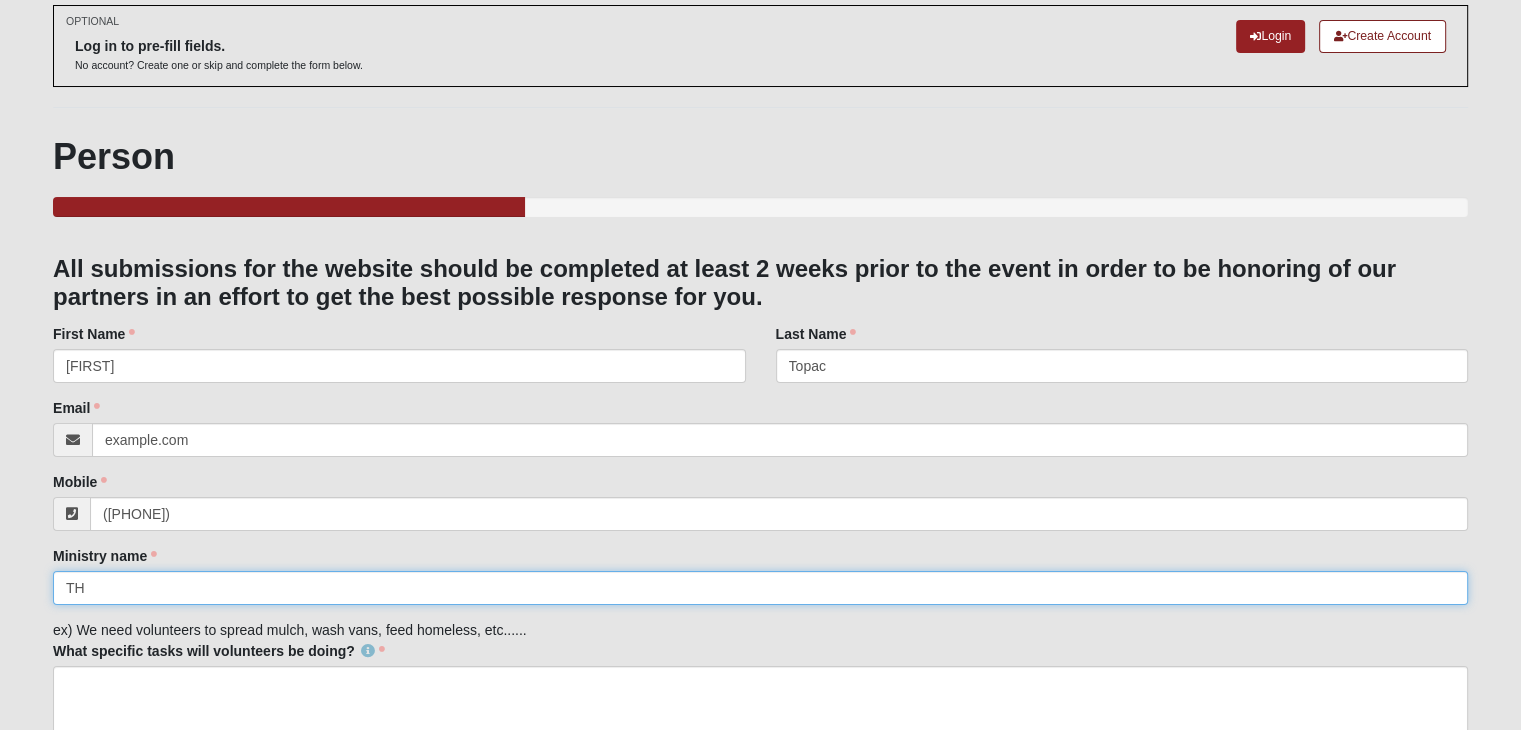 type on "T" 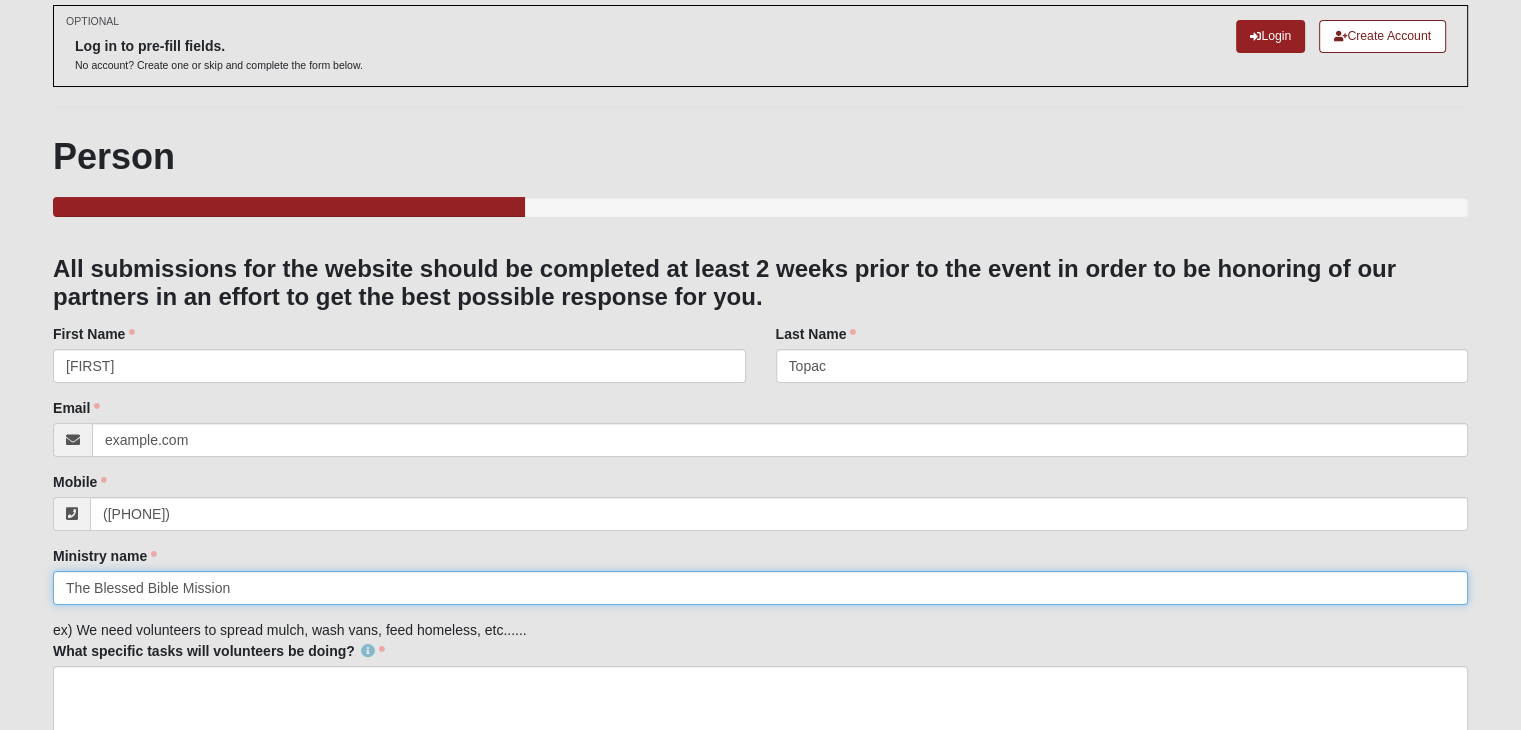 type on "The Blessed Bible Mission" 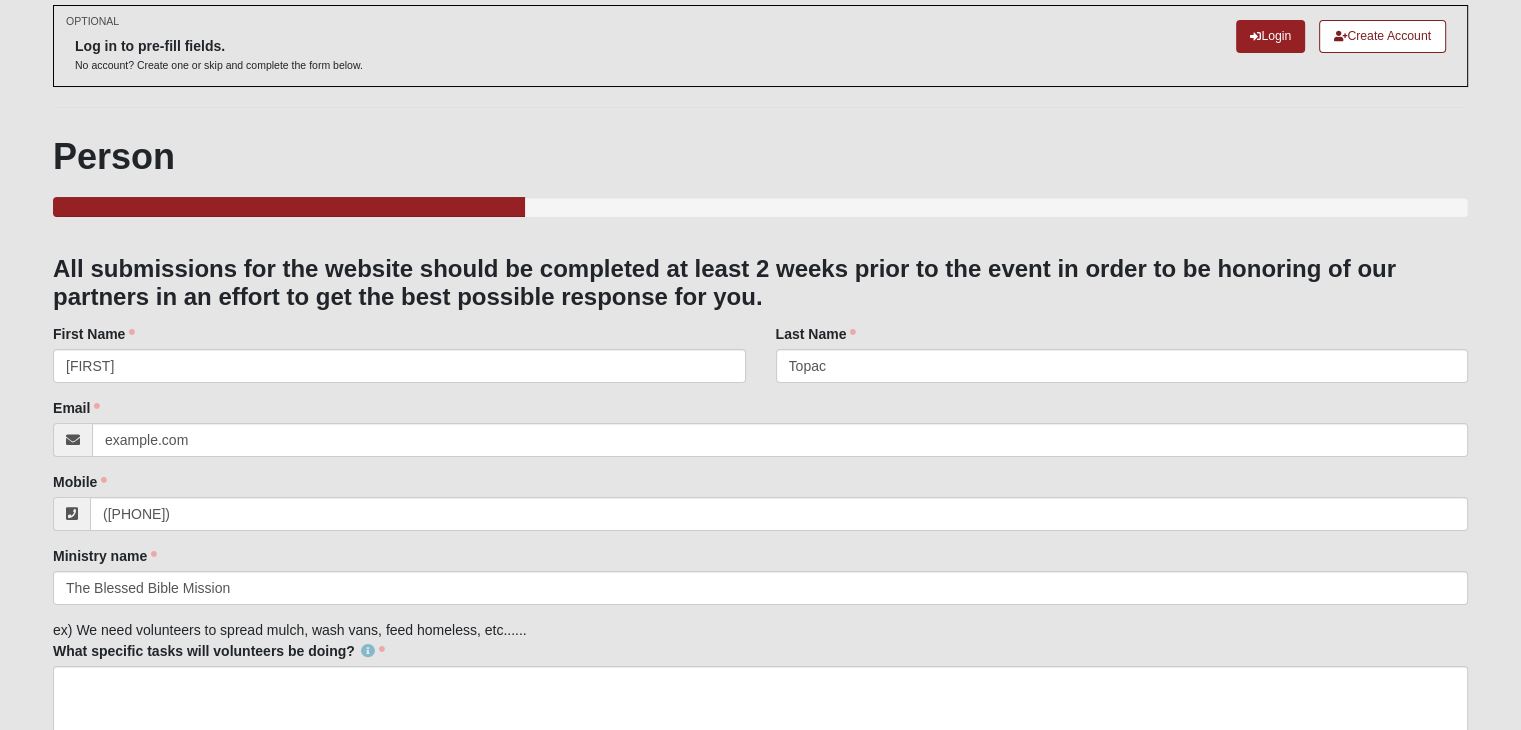 click on "Ministry name
The Blessed Bible Mission
Ministry name is required." at bounding box center (760, 575) 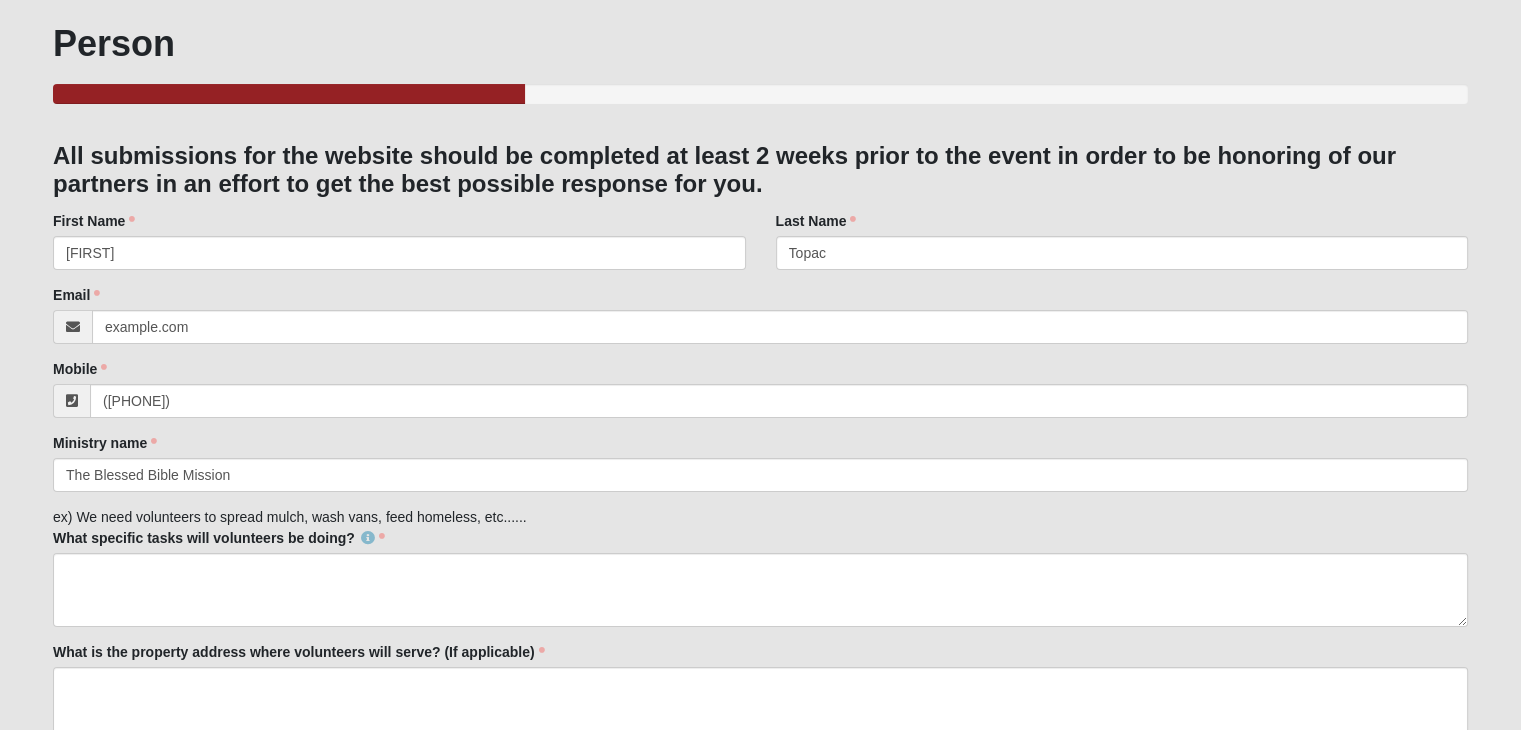 scroll, scrollTop: 300, scrollLeft: 0, axis: vertical 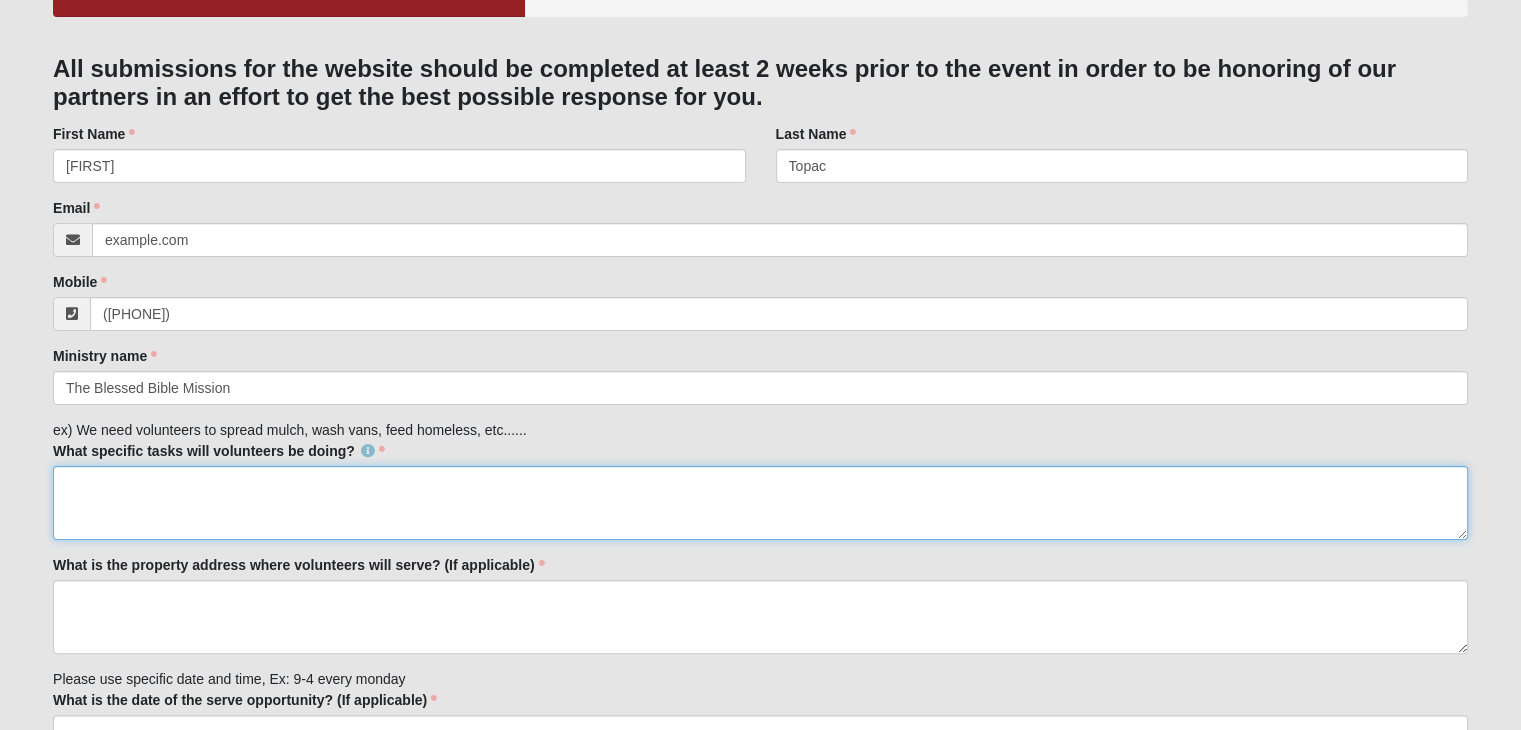 click on "What specific tasks will volunteers be doing?" at bounding box center (760, 503) 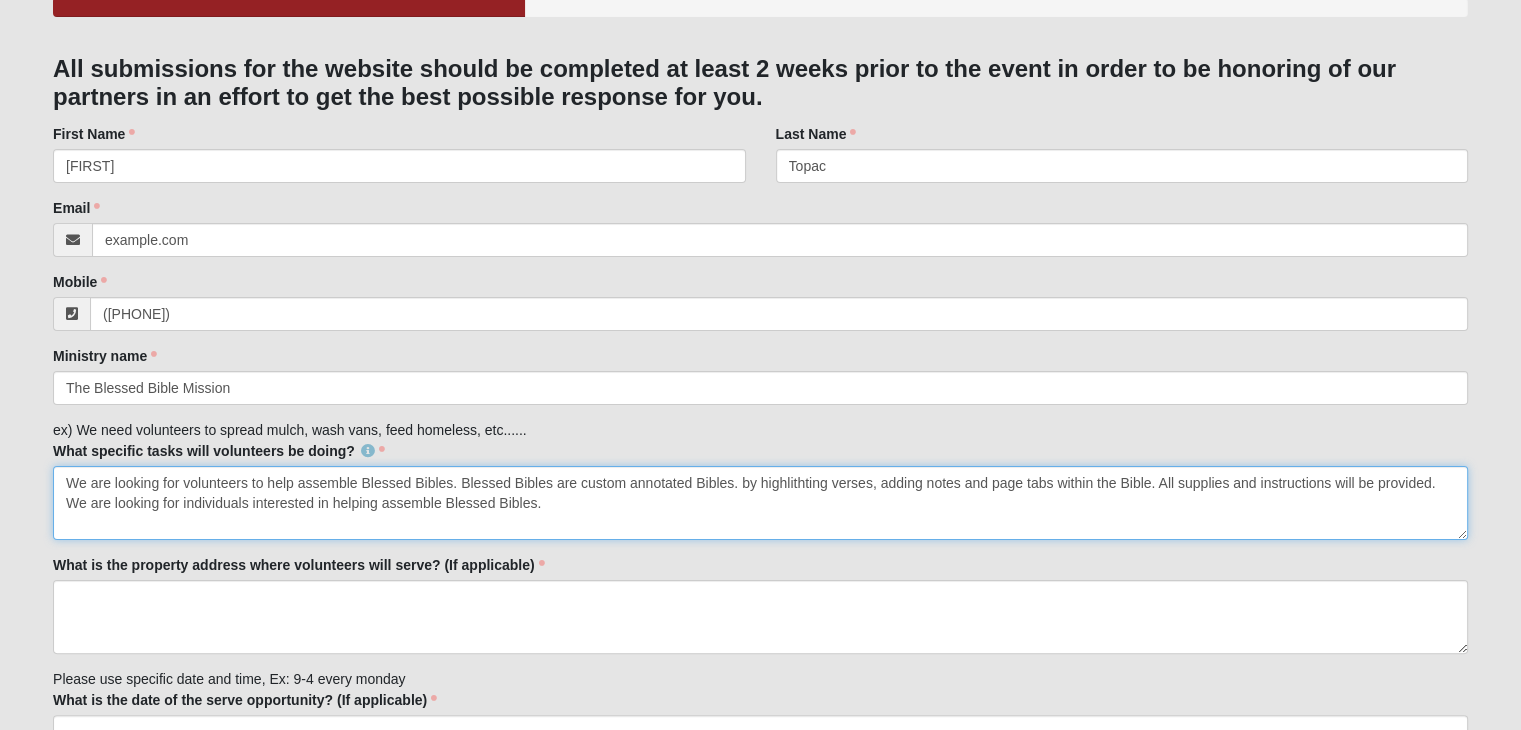 drag, startPoint x: 67, startPoint y: 481, endPoint x: 1451, endPoint y: 477, distance: 1384.0057 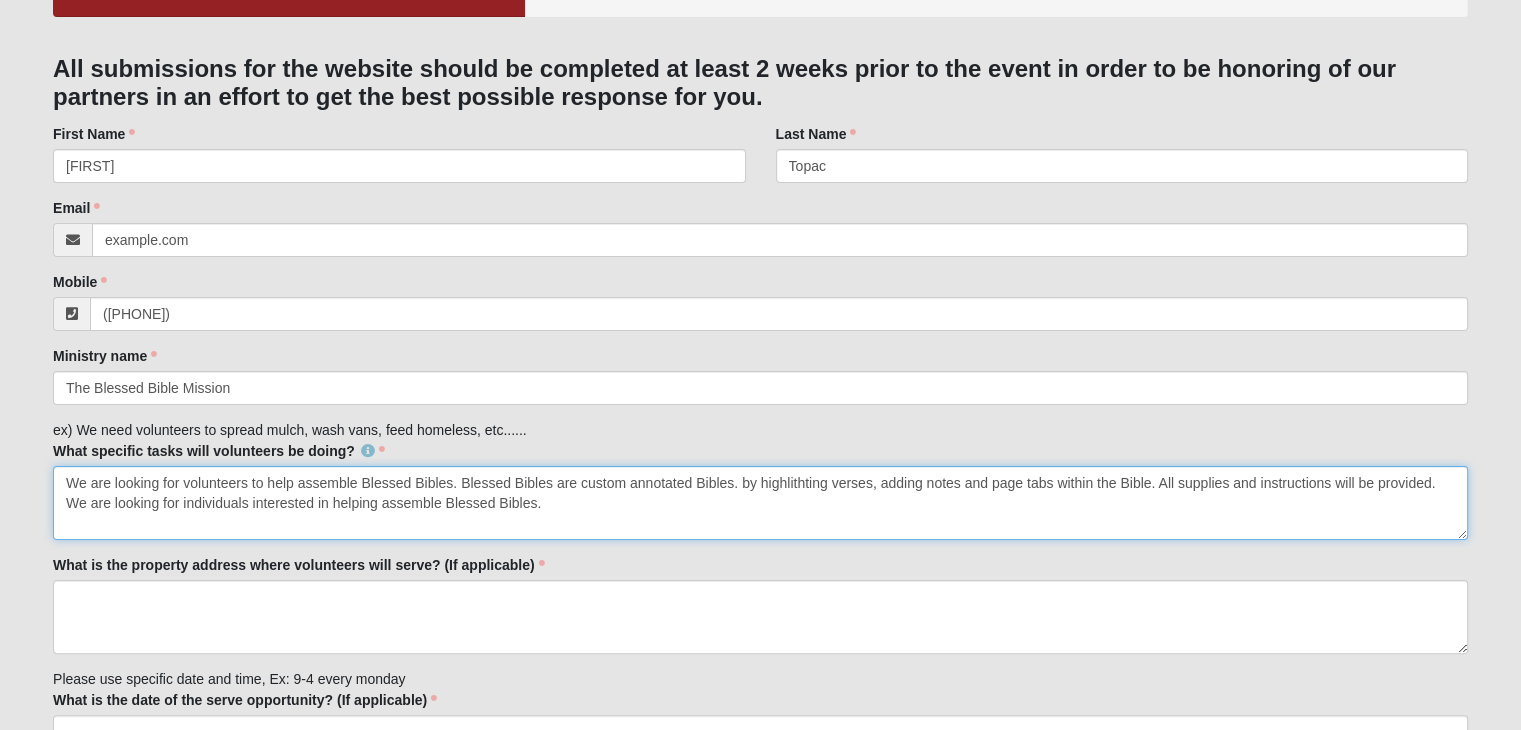 click on "We are looking for volunteers to help assemble Blessed Bibles. Blessed Bibles are custom annotated Bibles. by highlithting verses, adding notes and page tabs within the Bible. All supplies and instructions will be provided. We are looking for individuals interested in helping assemble Blessed Bibles." at bounding box center [760, 503] 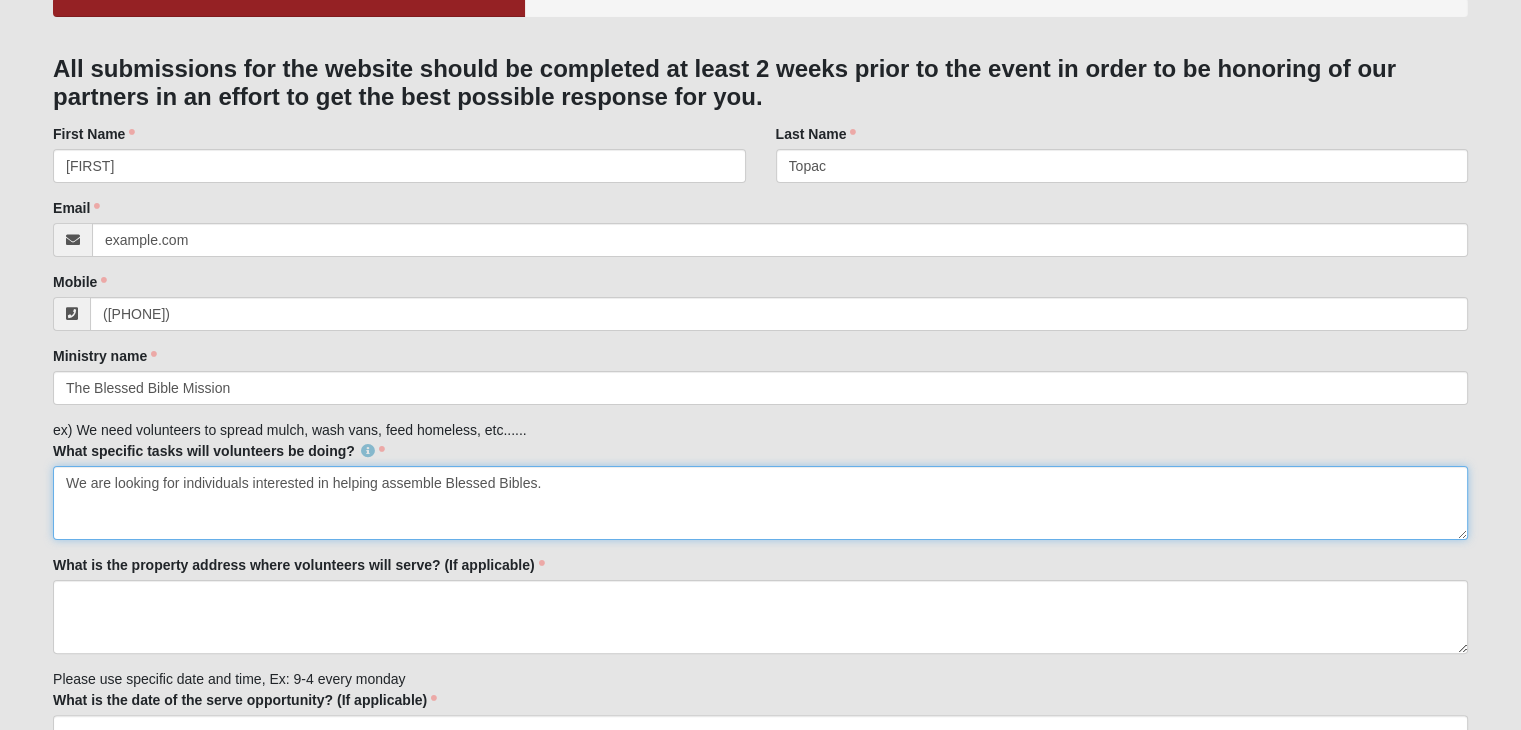 click on "We are looking for individuals interested in helping assemble Blessed Bibles." at bounding box center [760, 503] 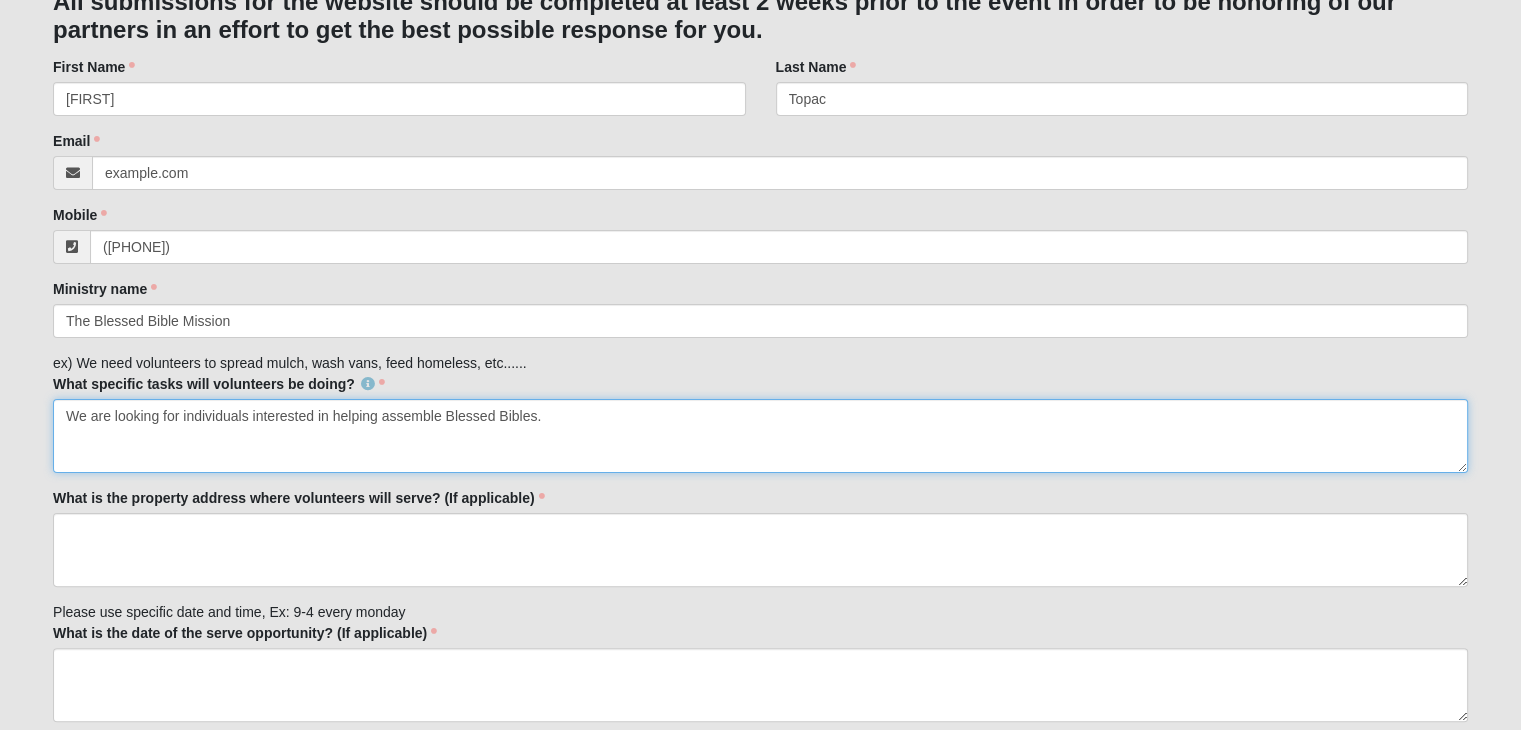 scroll, scrollTop: 400, scrollLeft: 0, axis: vertical 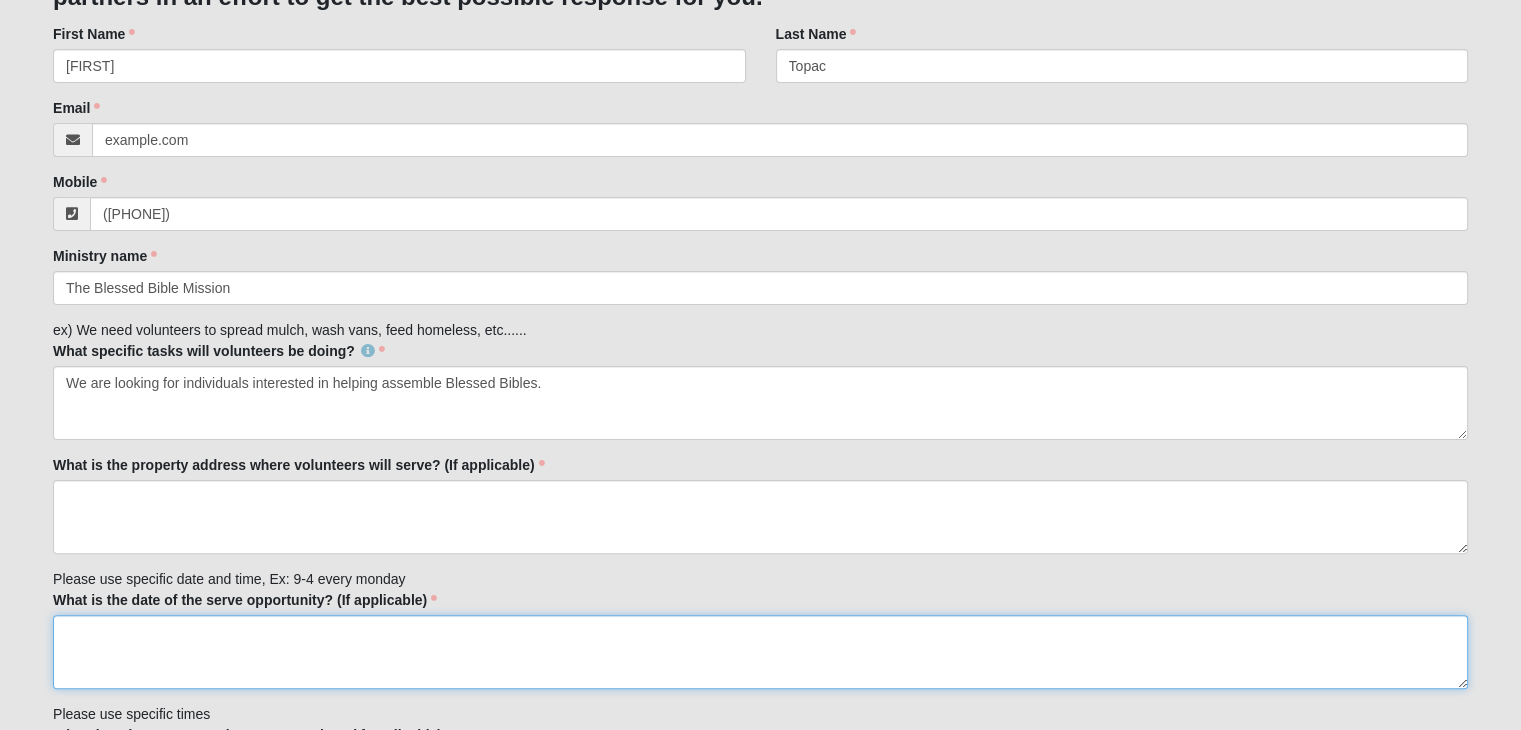 click on "What is the date of the serve opportunity? (If applicable)" at bounding box center [760, 652] 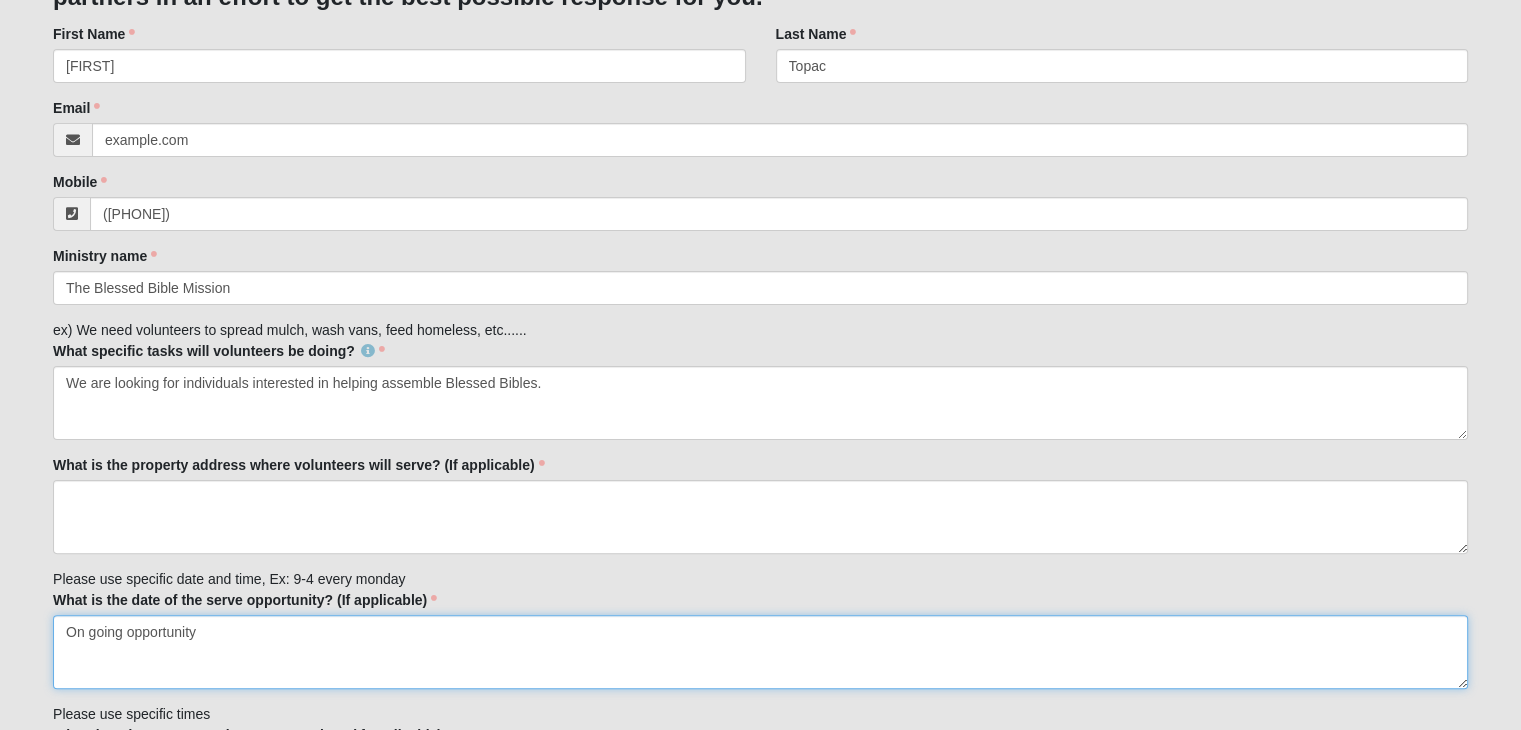 click on "On going opportunity" at bounding box center (760, 652) 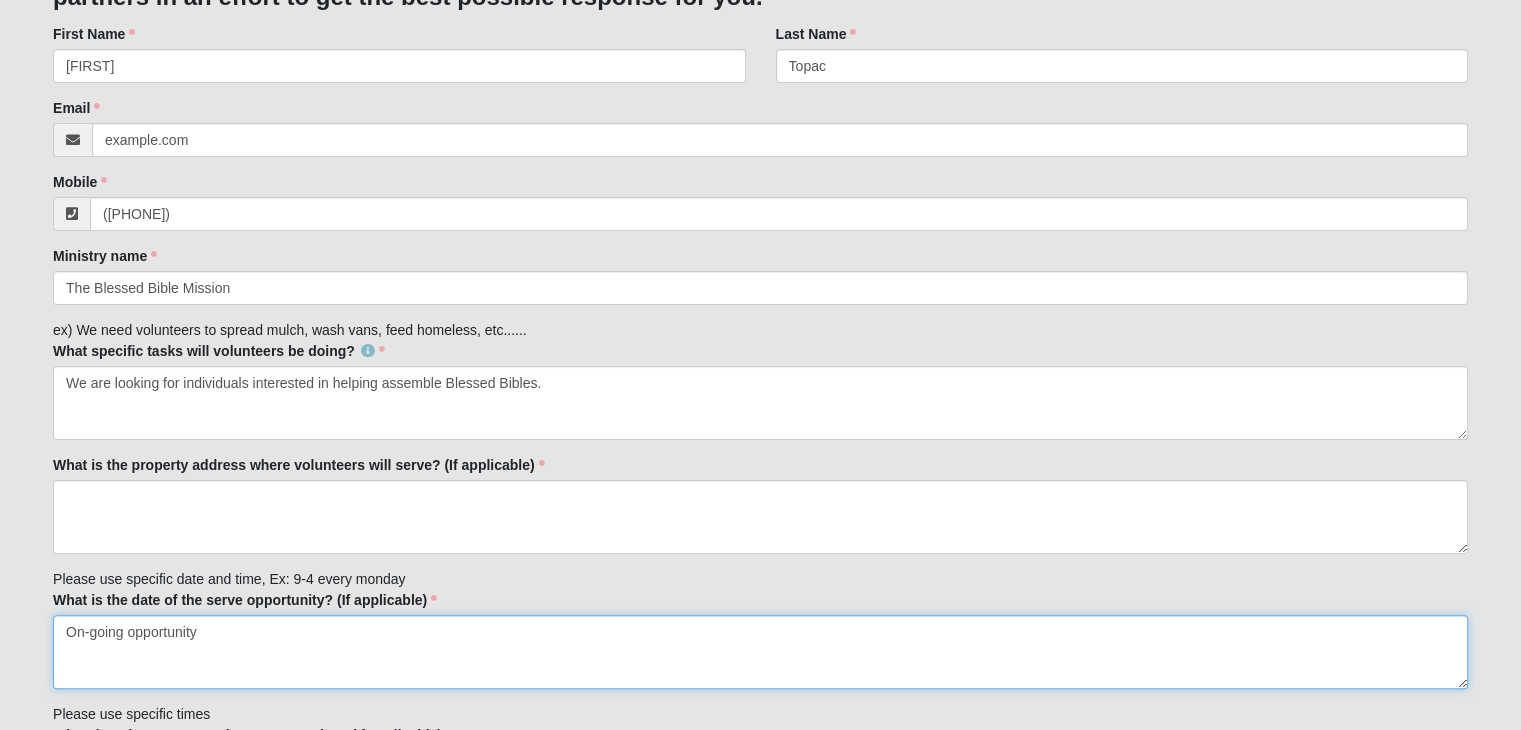 click on "On-going opportunity" at bounding box center (760, 652) 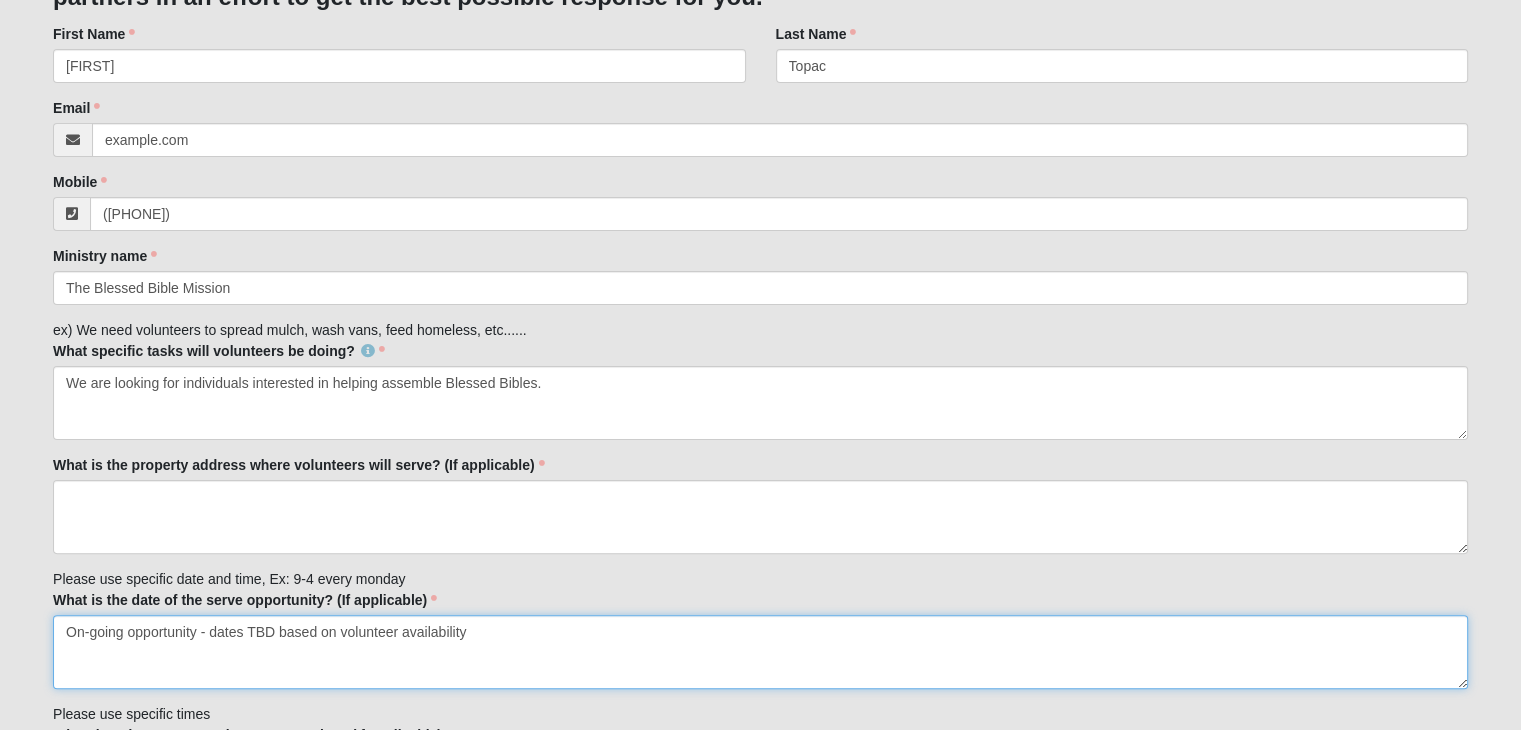 type on "On-going opportunity - dates TBD based on volunteer availability" 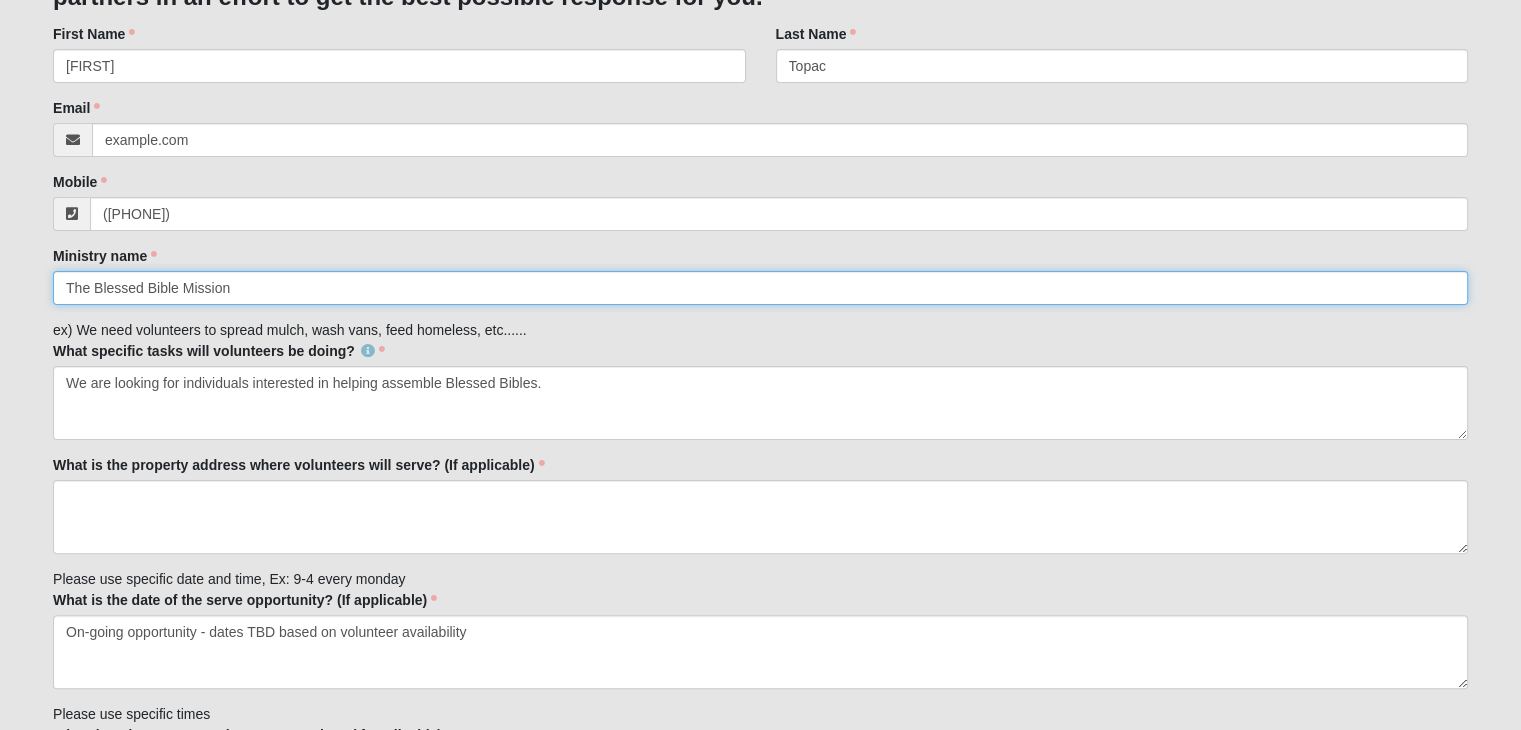 click on "The Blessed Bible Mission" at bounding box center (760, 288) 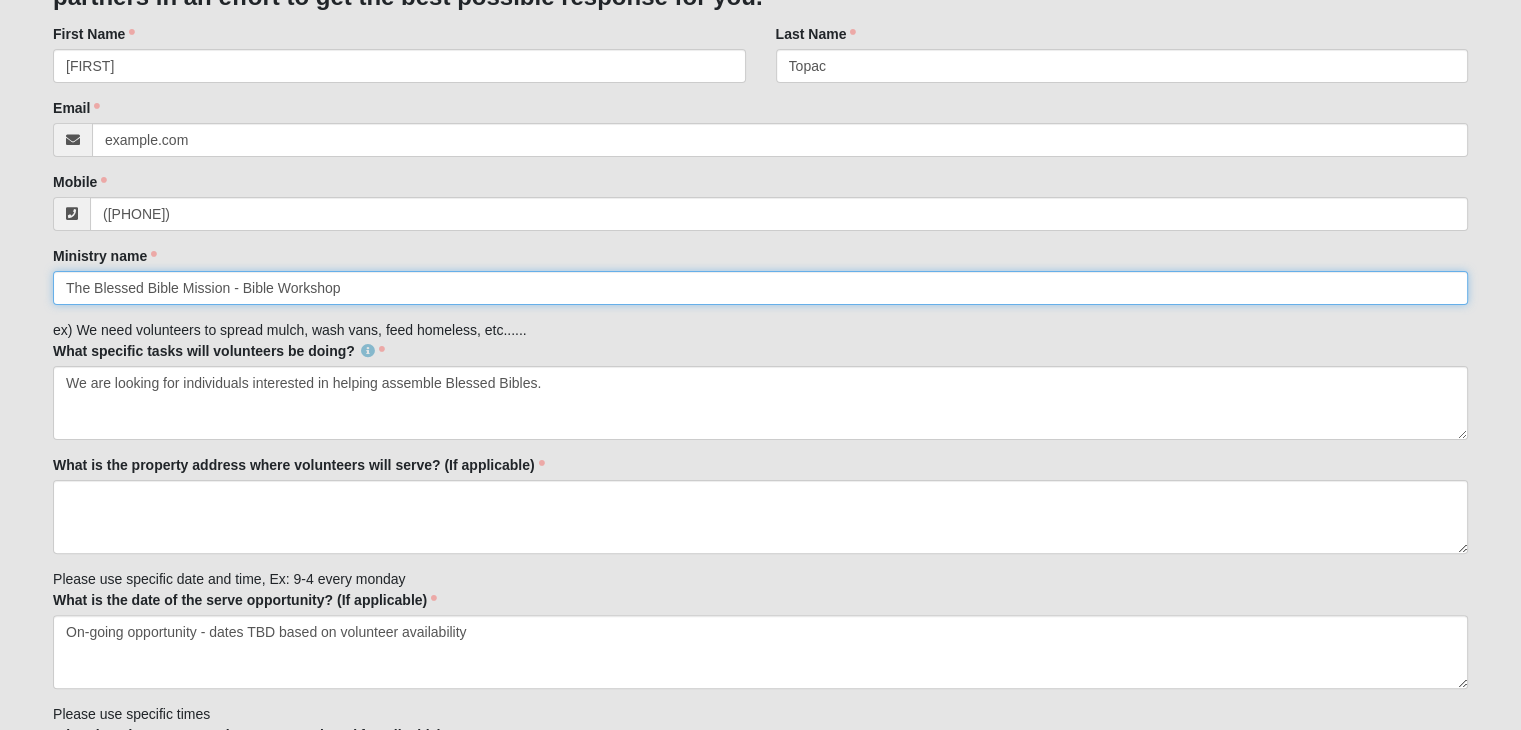 click on "The Blessed Bible Mission - Bible Workshop" at bounding box center (760, 288) 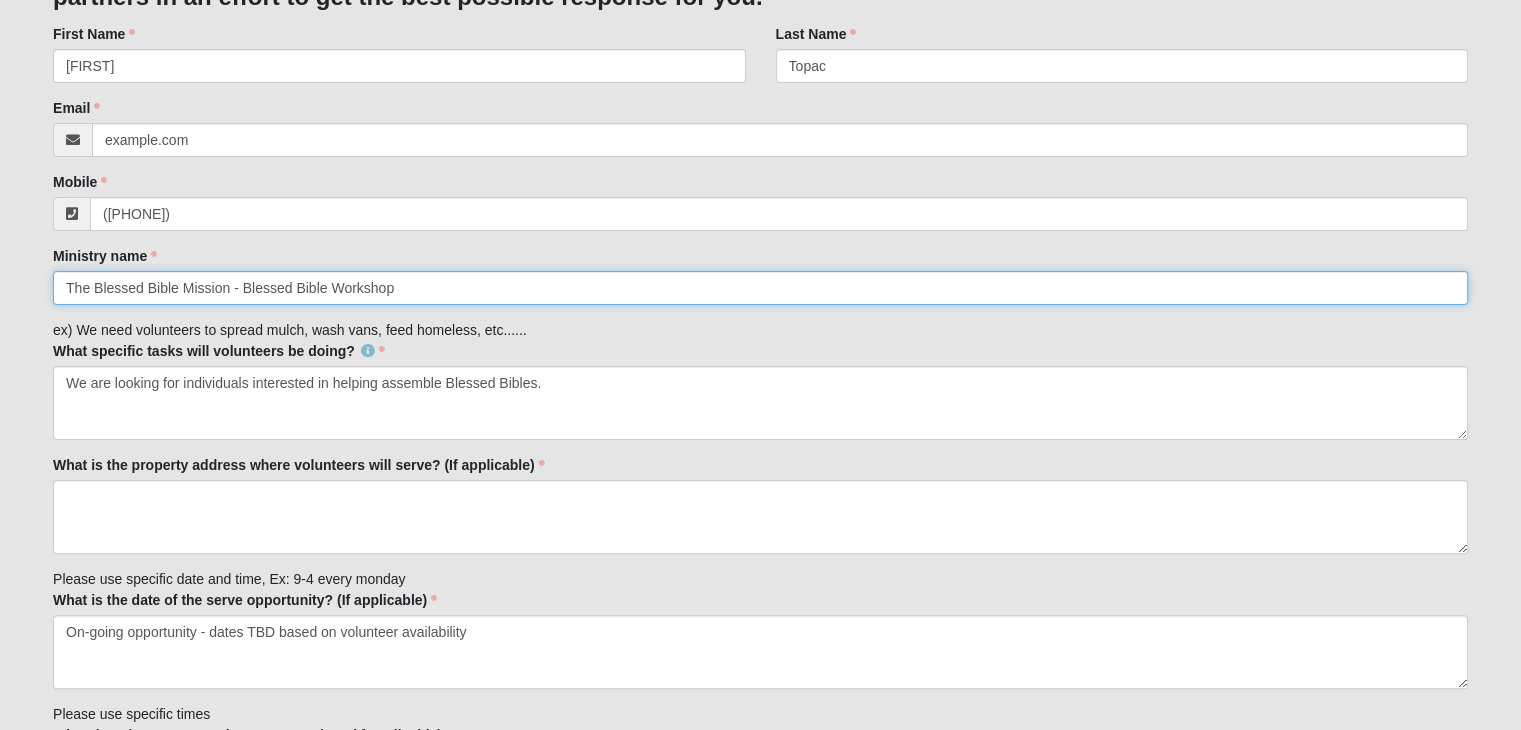 click on "The Blessed Bible Mission - Blessed Bible Workshop" at bounding box center (760, 288) 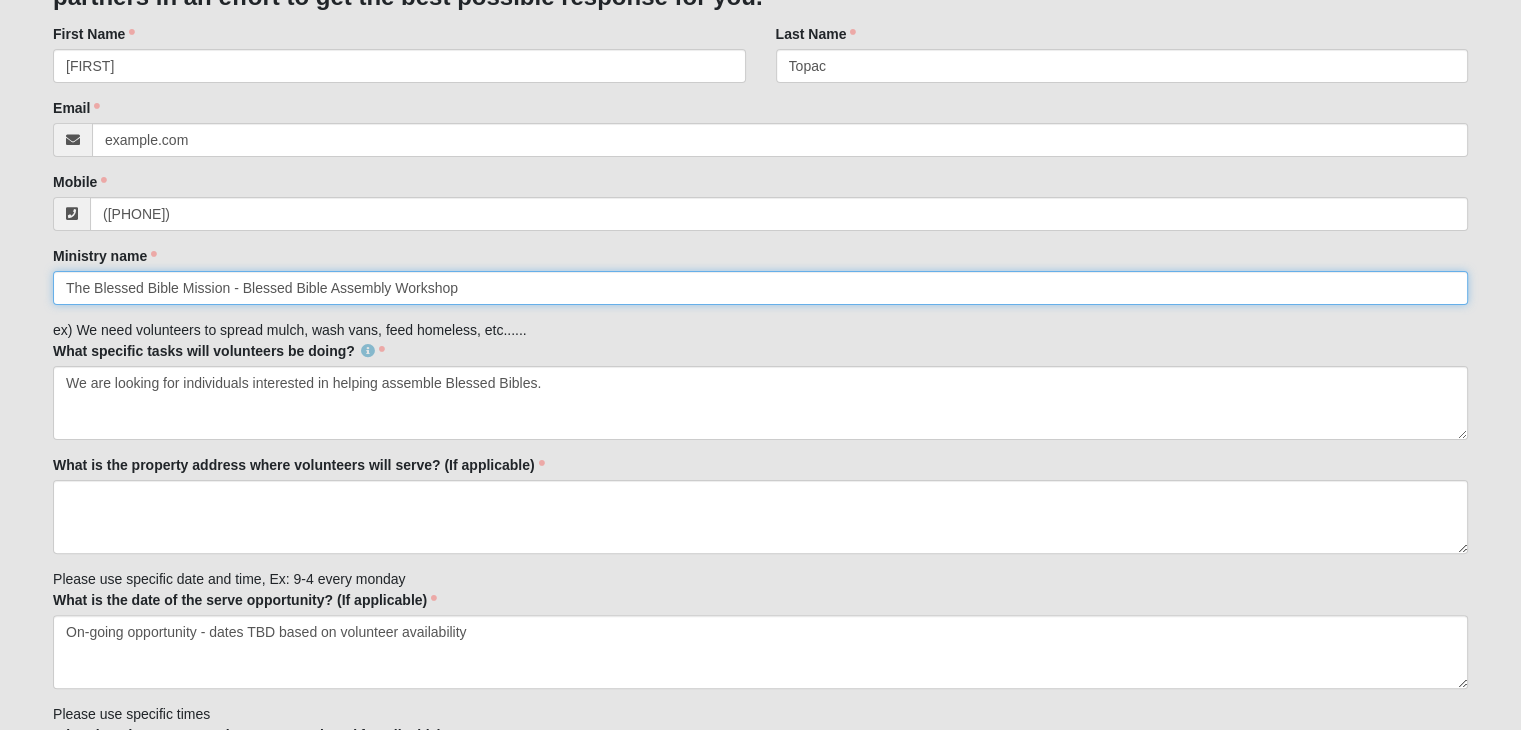 type on "The Blessed Bible Mission - Blessed Bible Assembly Workshop" 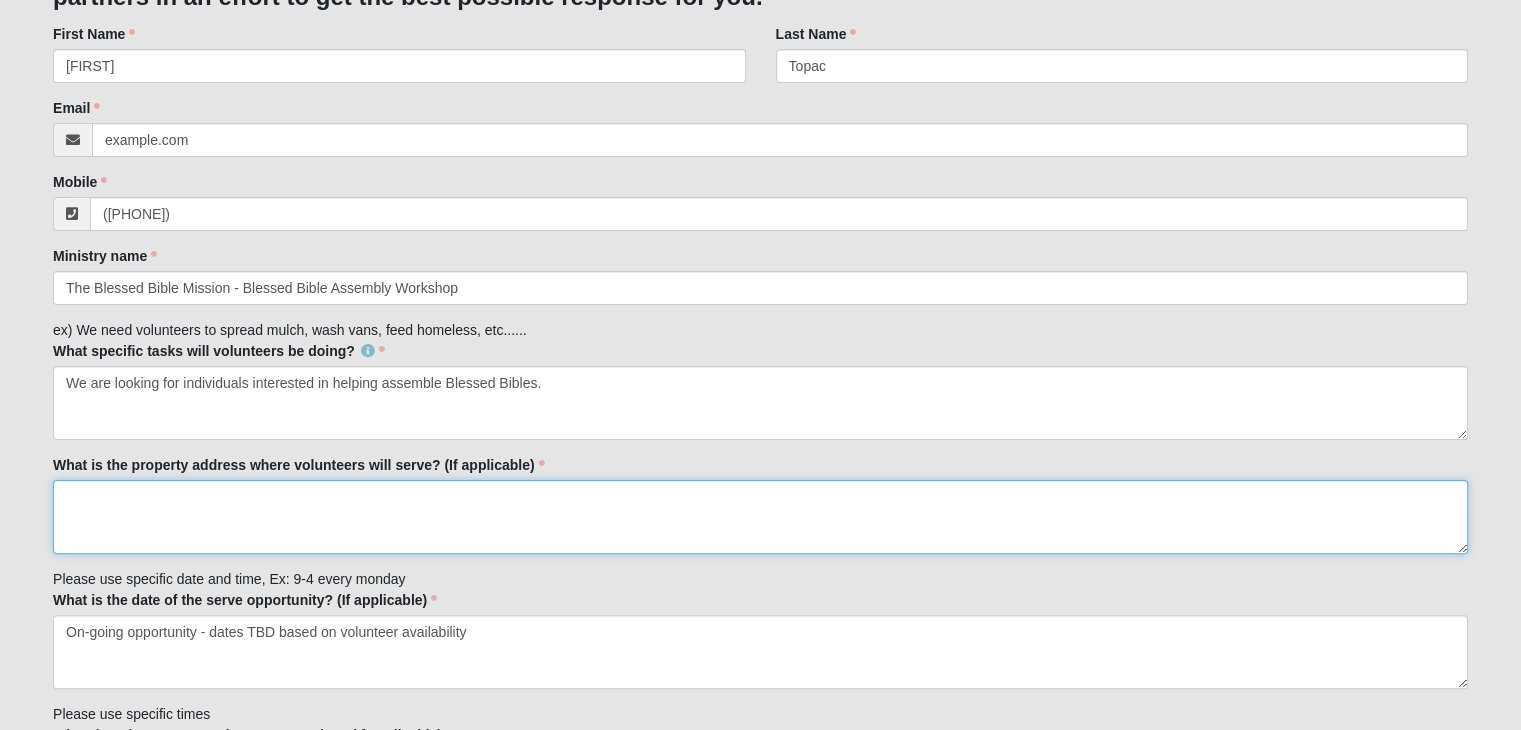 click on "What is the property address where volunteers will serve? (If applicable)" at bounding box center (760, 517) 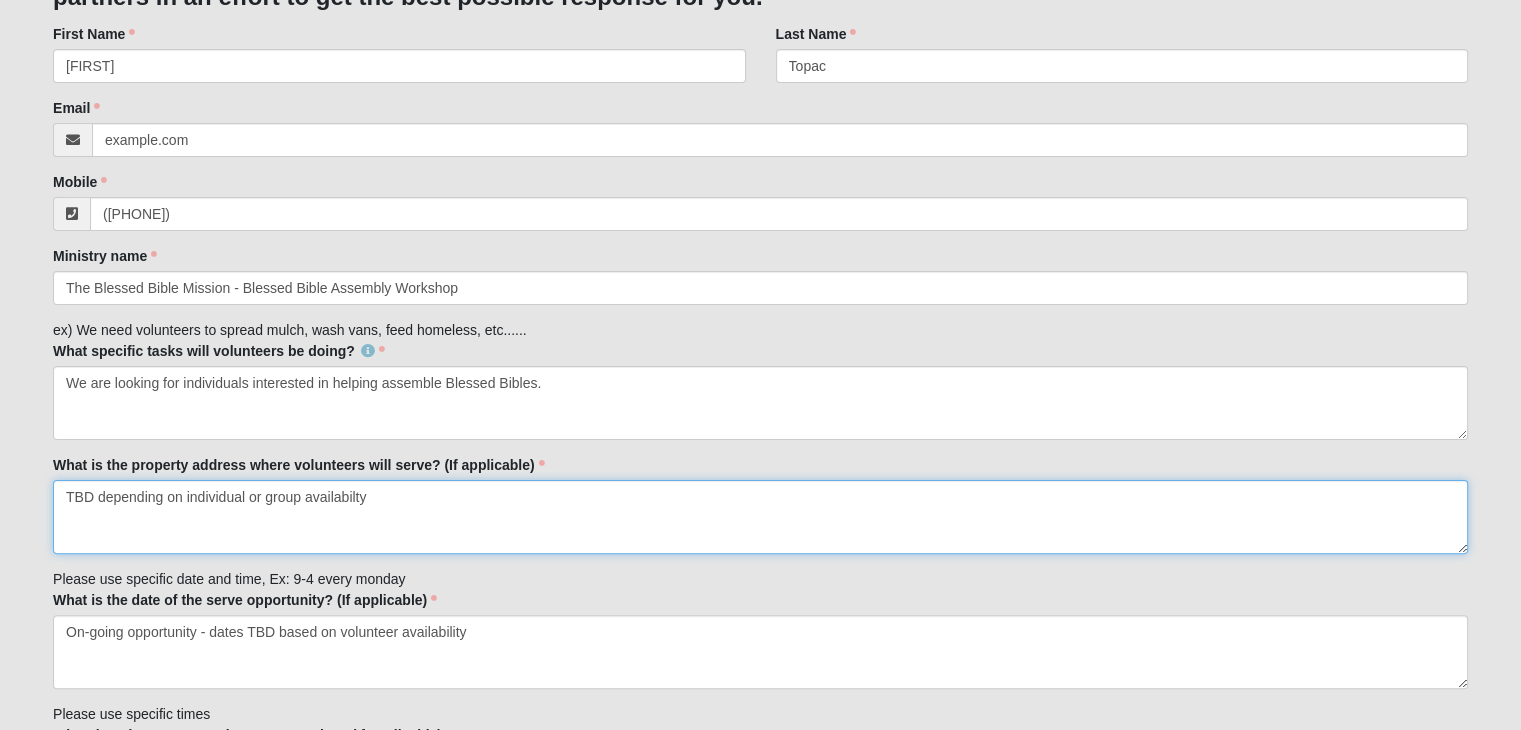 type on "TBD depending on individual or group availabilty" 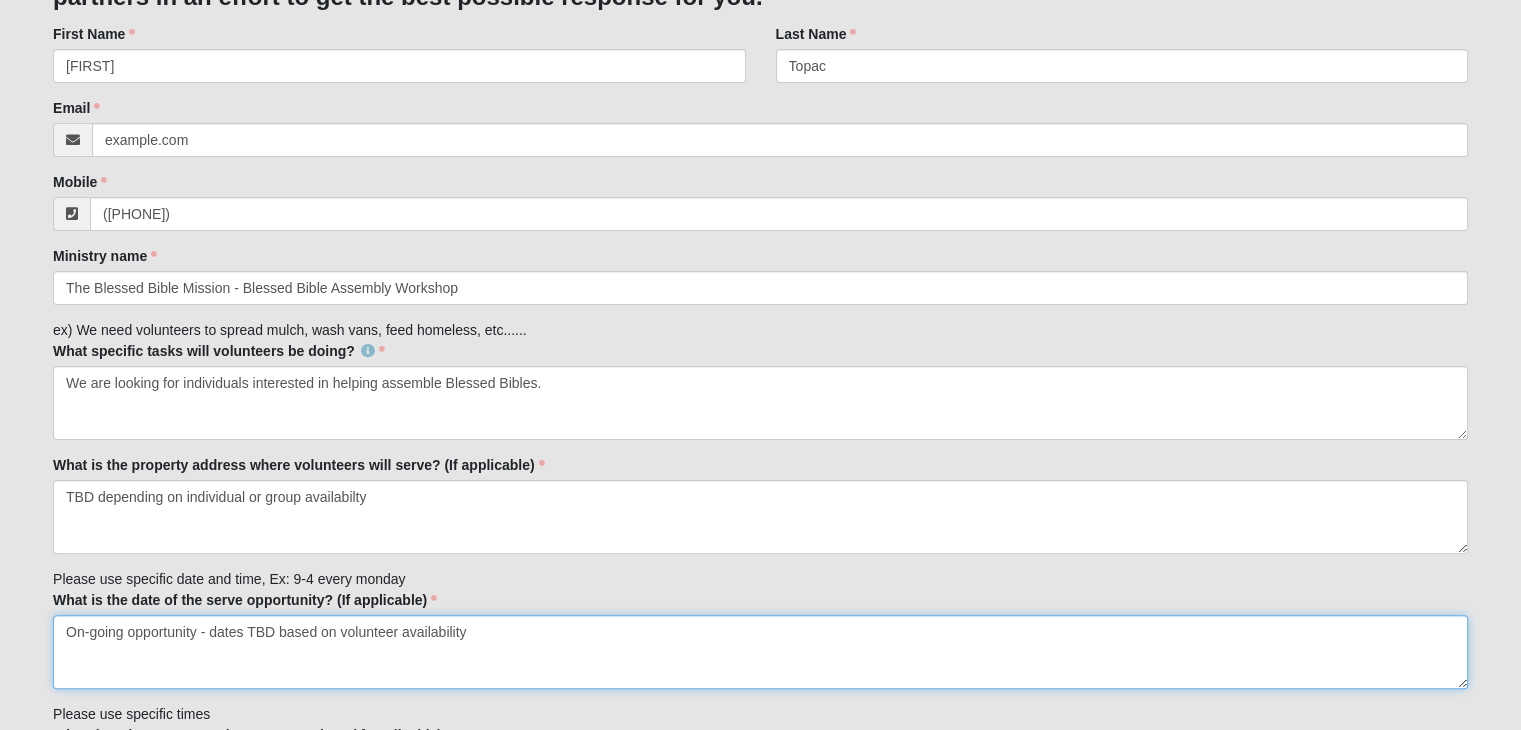 drag, startPoint x: 472, startPoint y: 631, endPoint x: 200, endPoint y: 631, distance: 272 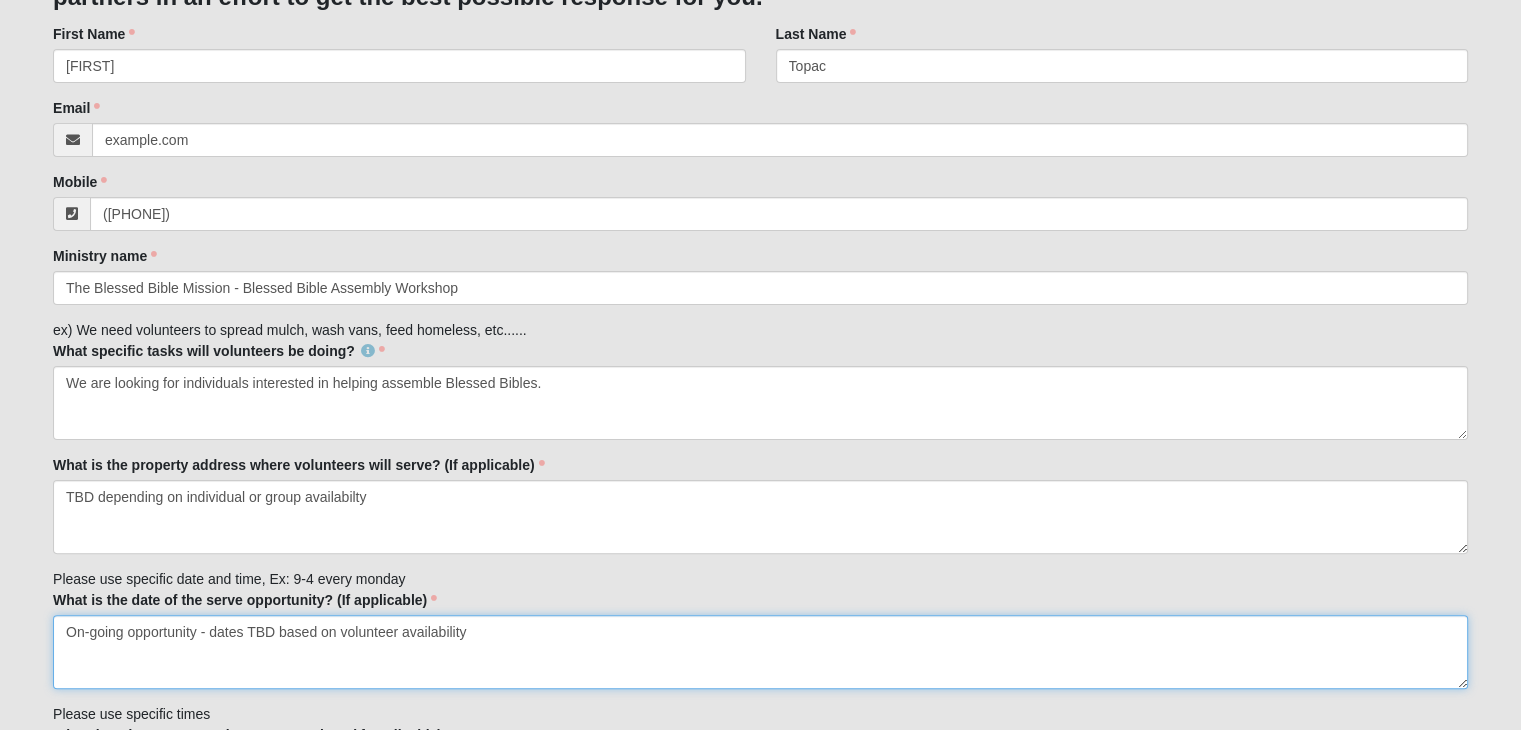 click on "On-going opportunity - dates TBD based on volunteer availability" at bounding box center (760, 652) 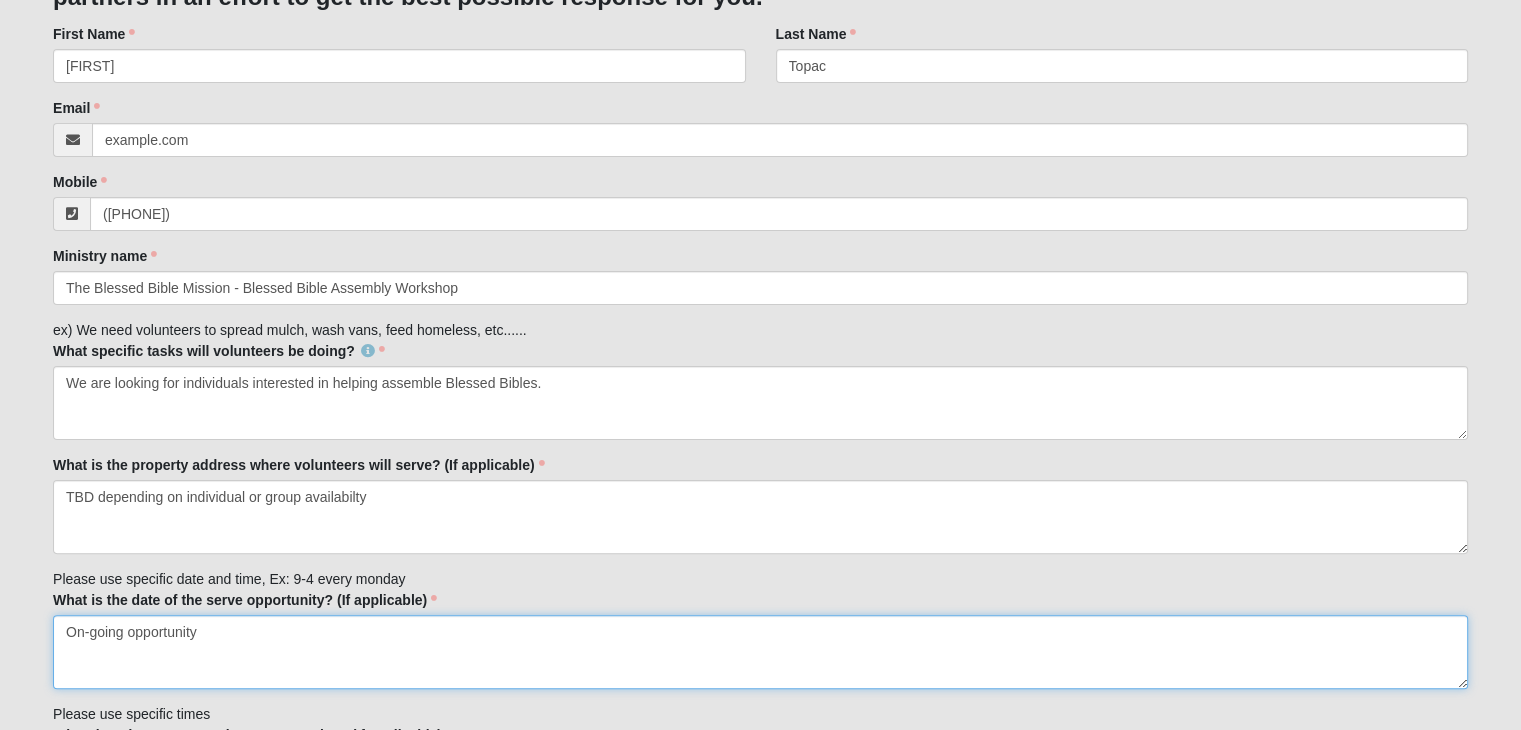 type on "On-going opportunity" 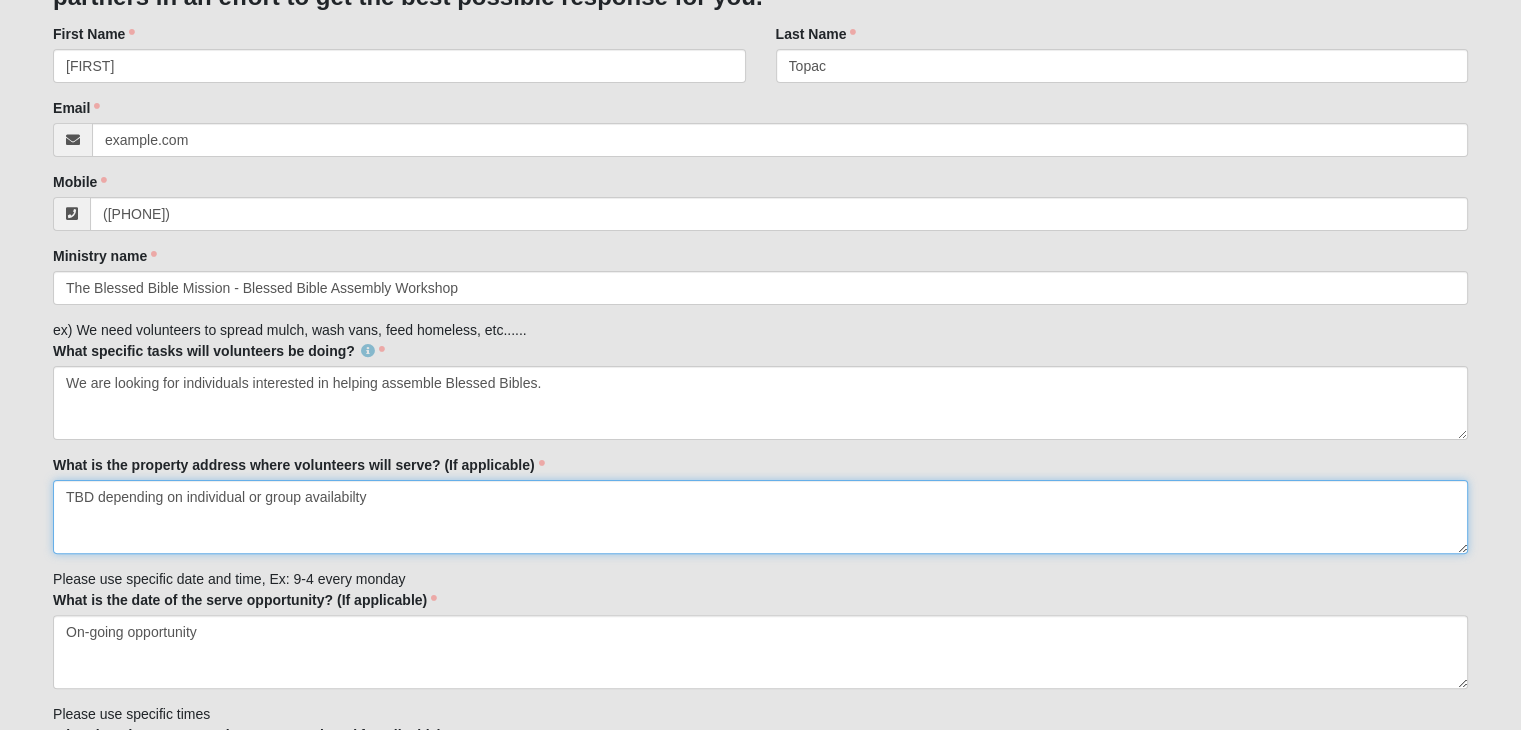drag, startPoint x: 370, startPoint y: 495, endPoint x: 65, endPoint y: 502, distance: 305.08032 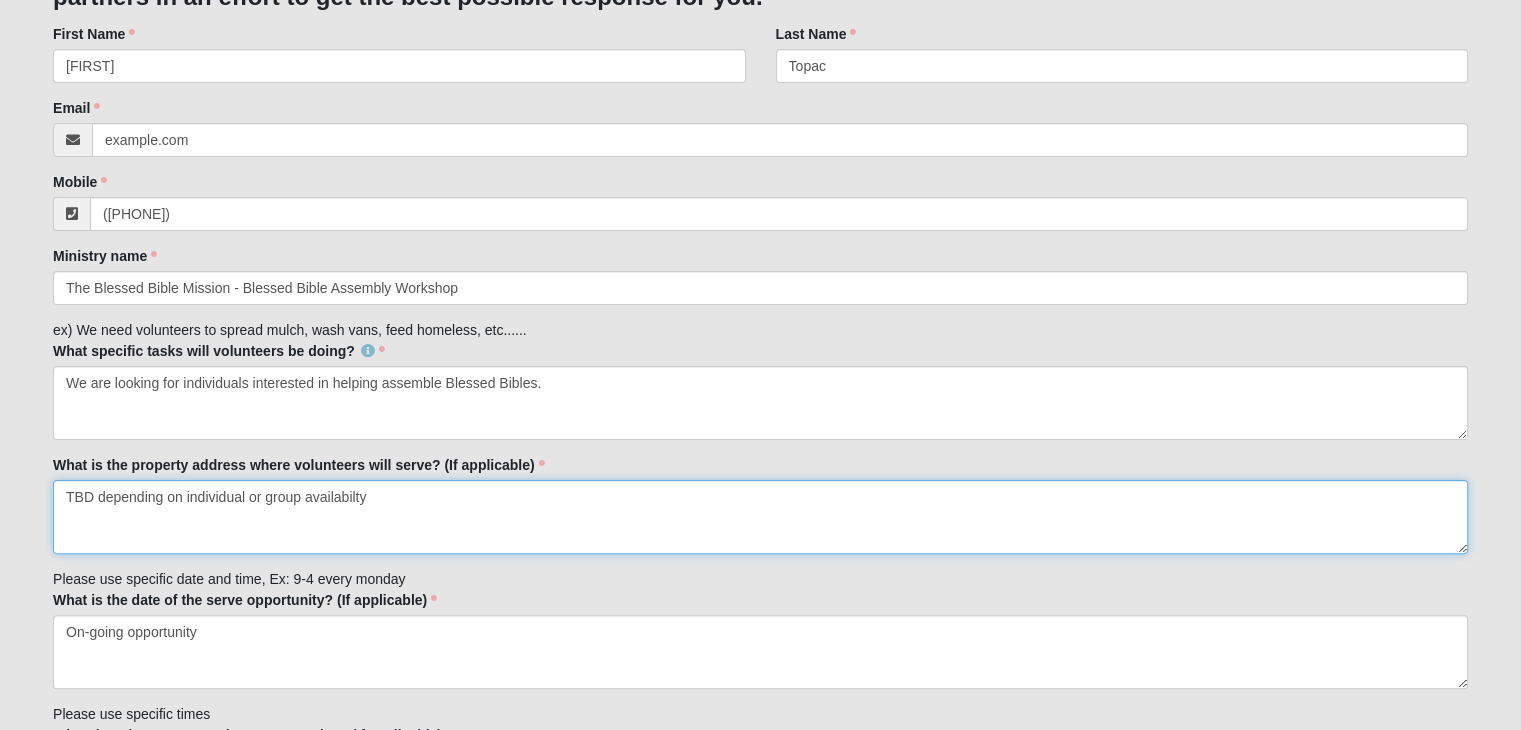 click on "TBD depending on individual or group availabilty" at bounding box center (760, 517) 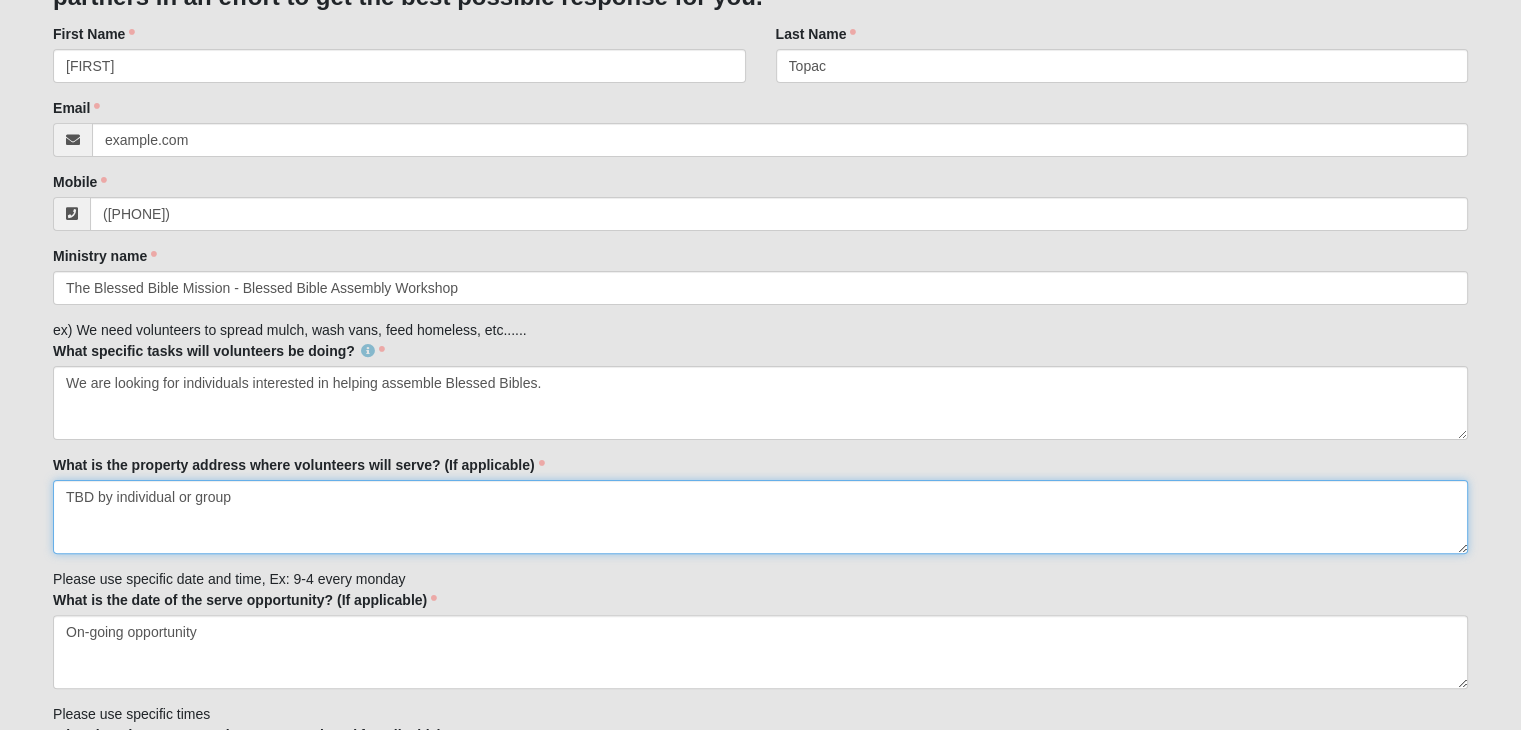 type on "TBD by individual or group" 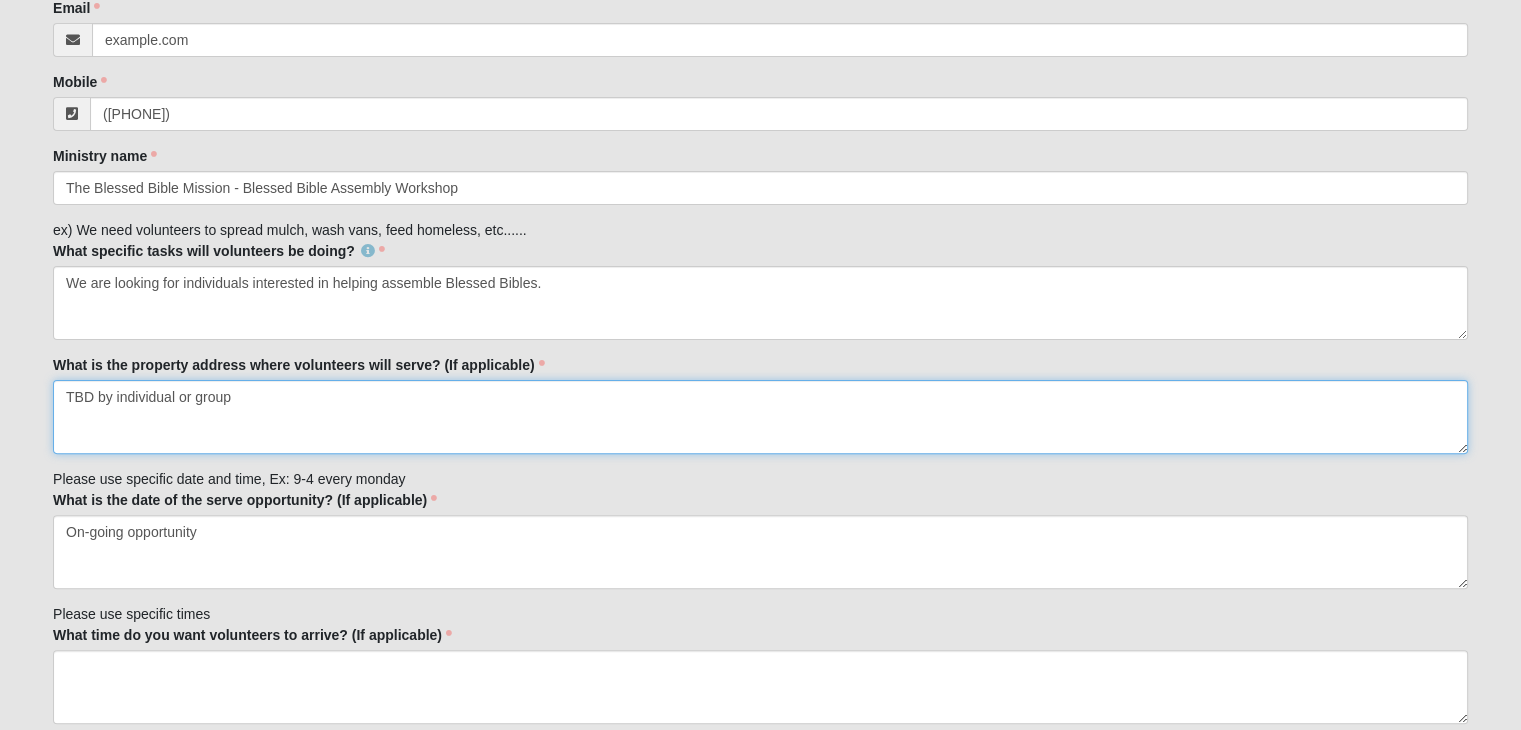 scroll, scrollTop: 700, scrollLeft: 0, axis: vertical 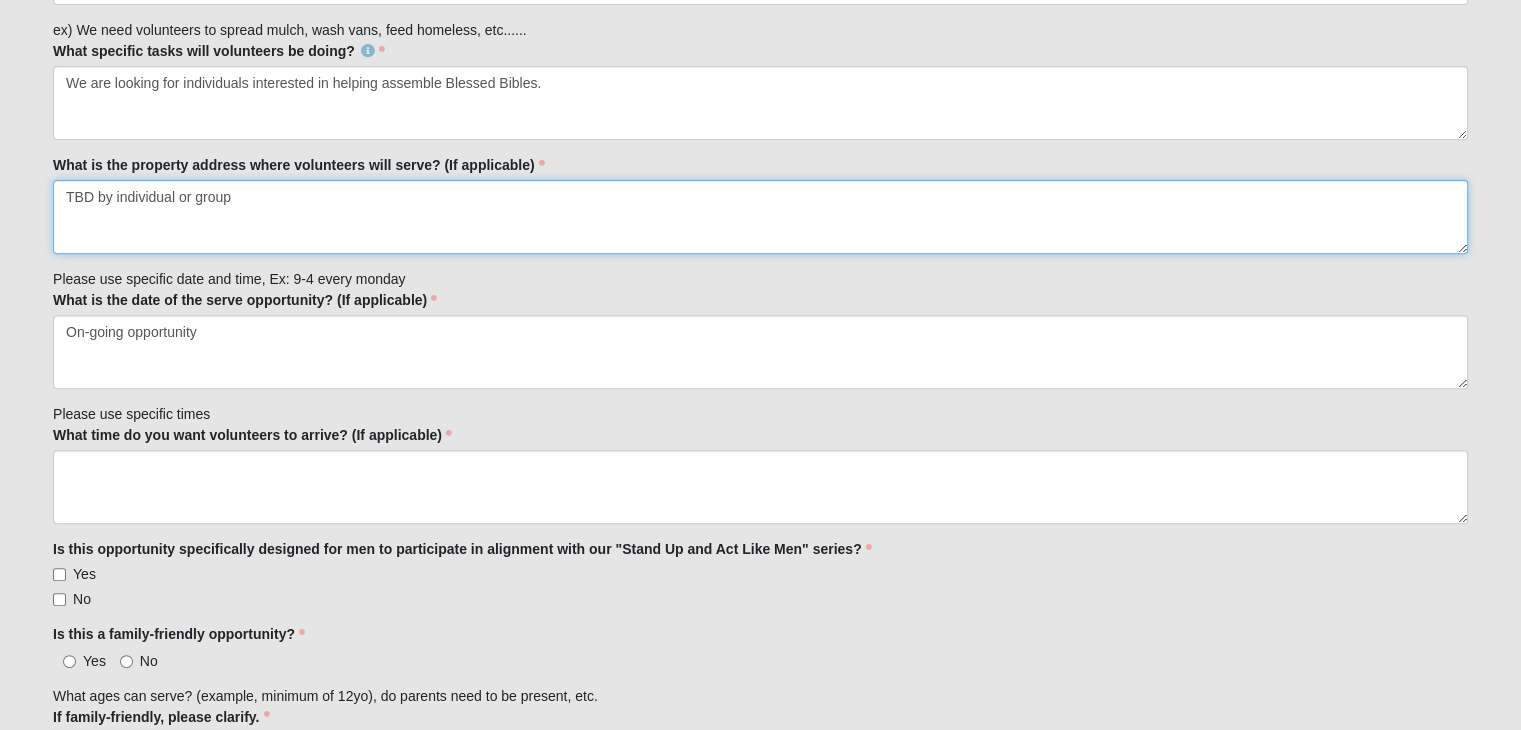 drag, startPoint x: 236, startPoint y: 200, endPoint x: 80, endPoint y: 196, distance: 156.05127 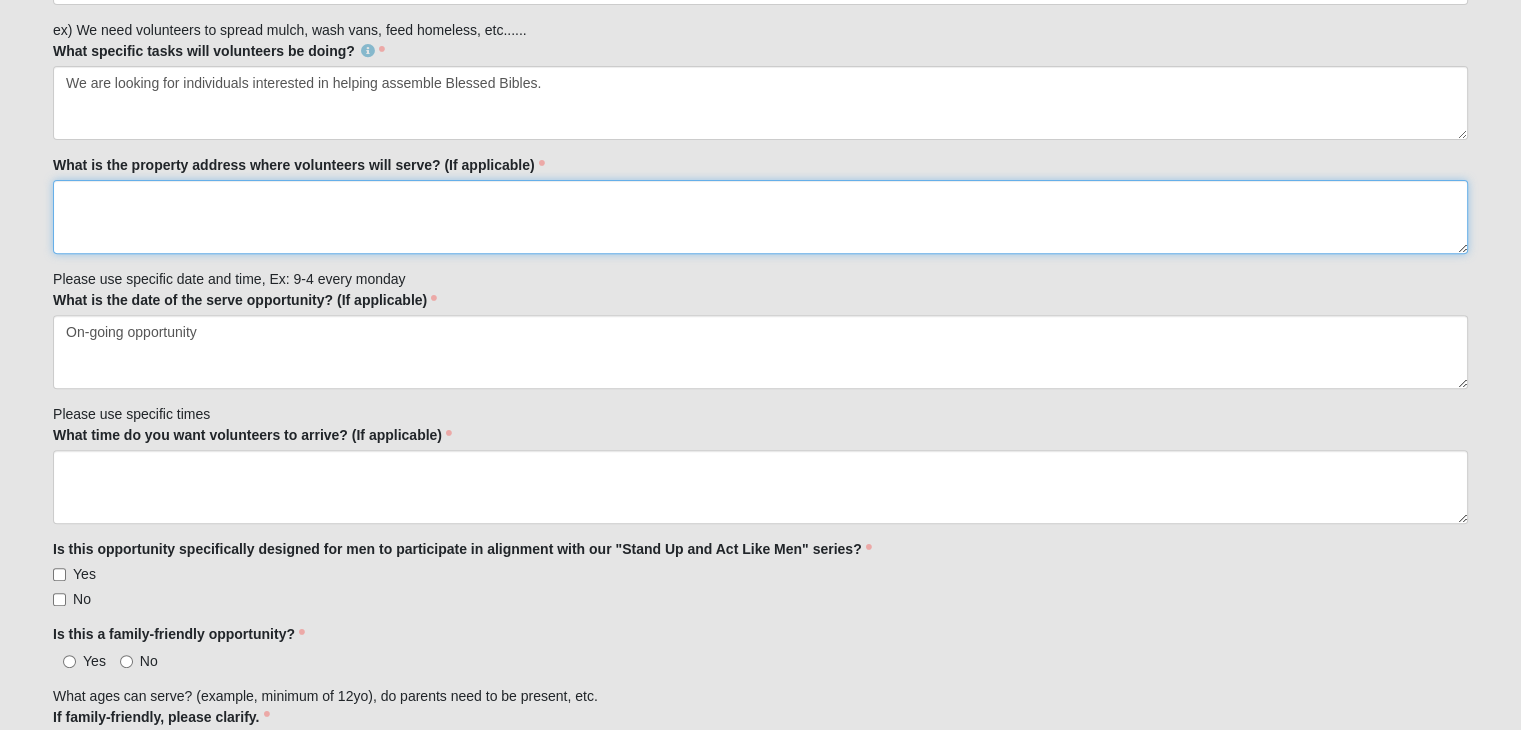 type 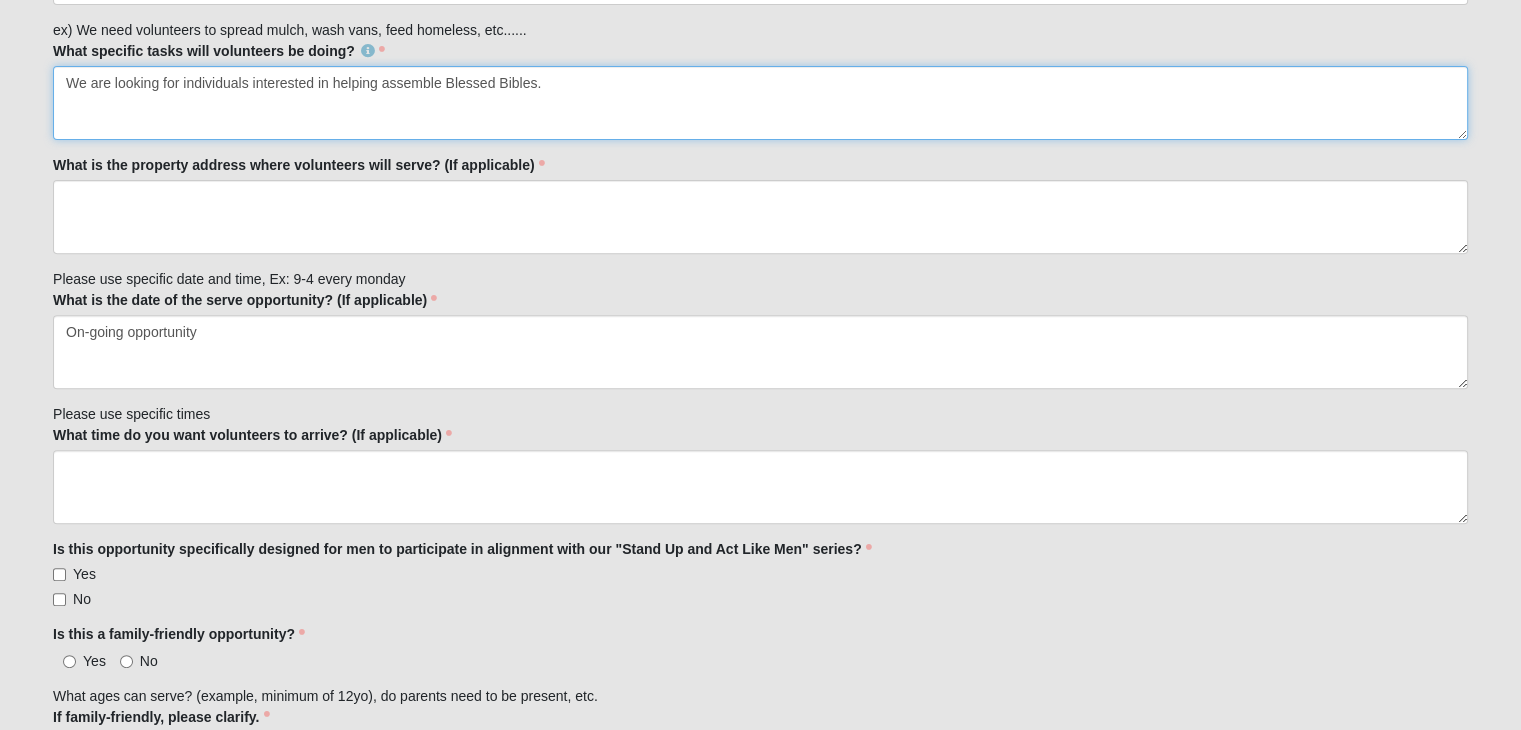 click on "We are looking for individuals interested in helping assemble Blessed Bibles." at bounding box center [760, 103] 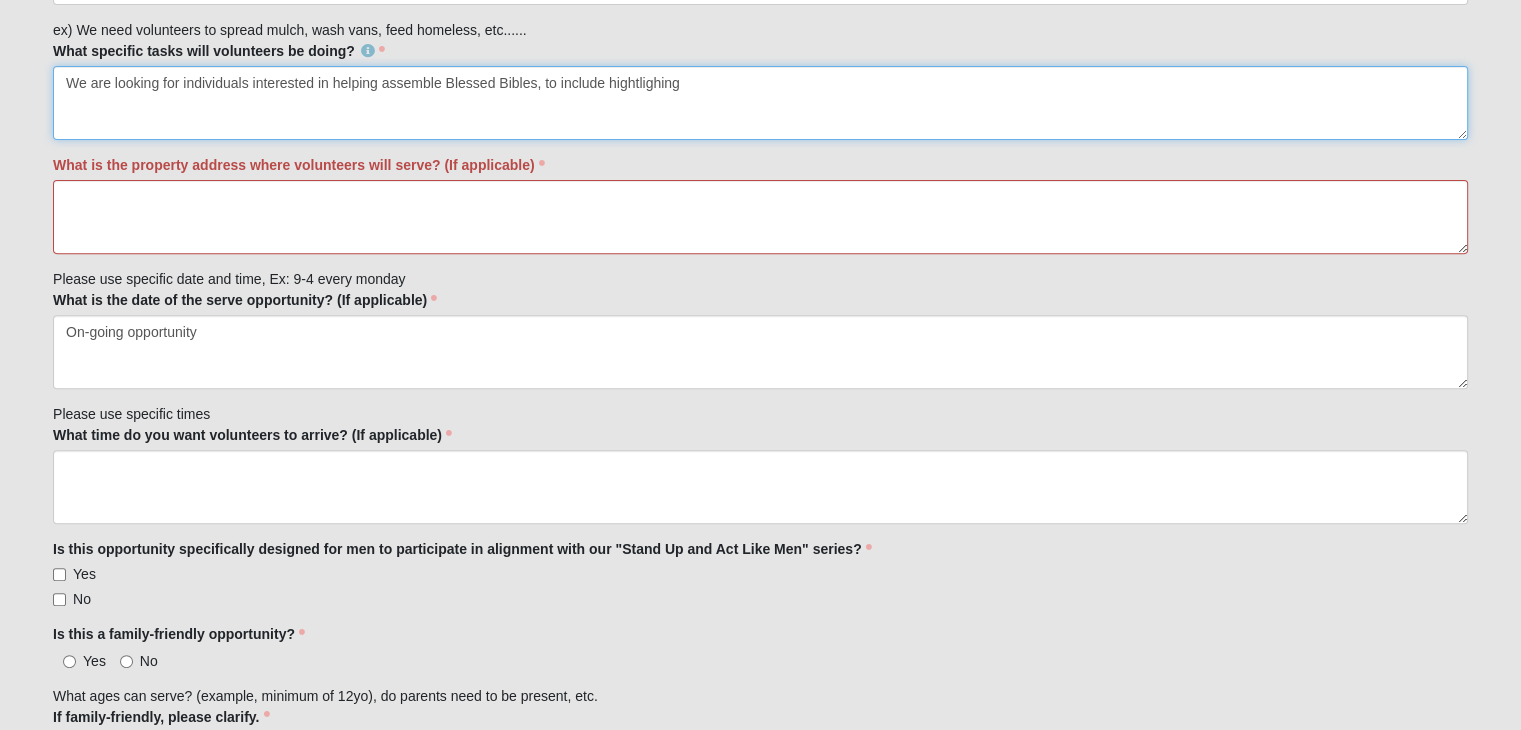 click on "We are looking for individuals interested in helping assemble Blessed Bibles, to include hightlighing" at bounding box center (760, 103) 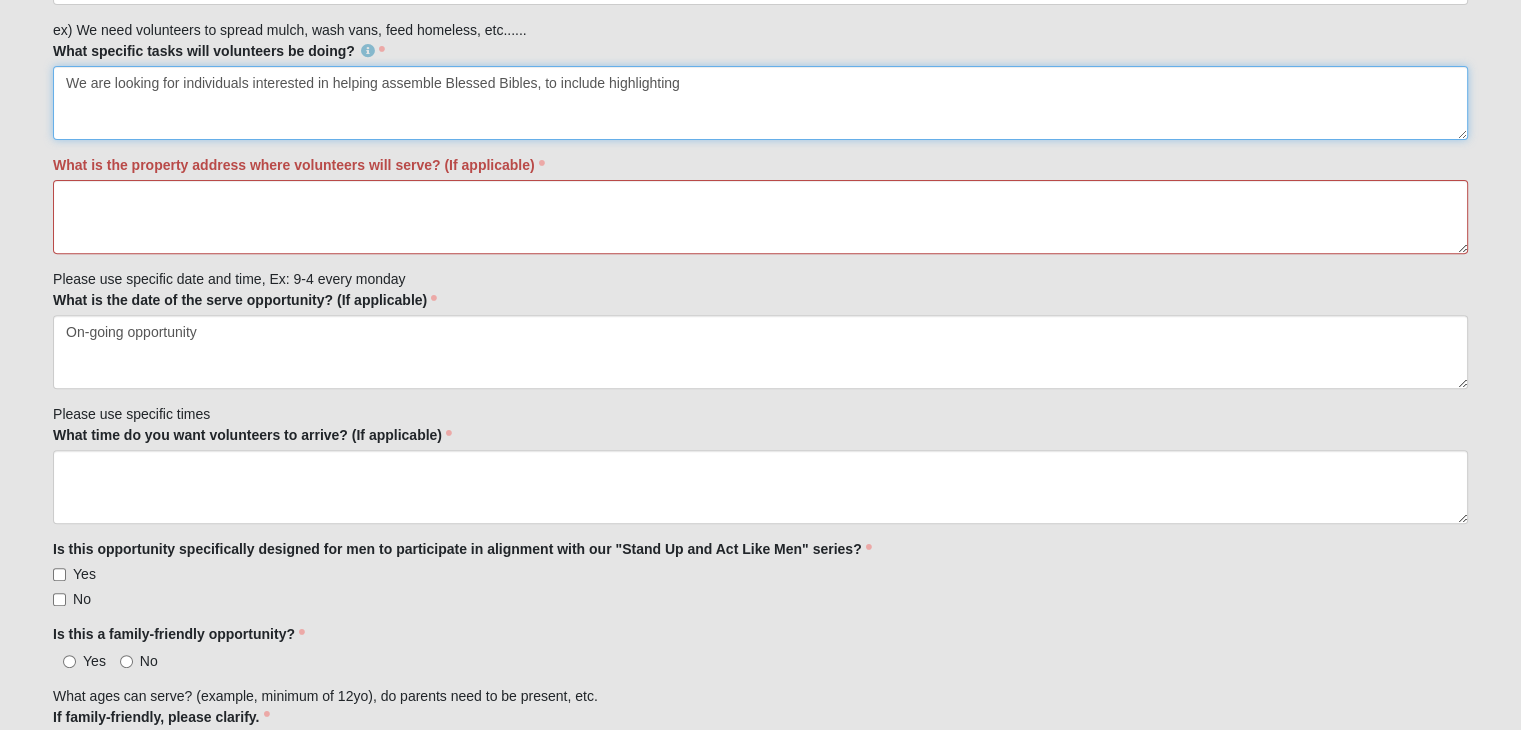click on "We are looking for individuals interested in helping assemble Blessed Bibles, to include highlighting" at bounding box center [760, 103] 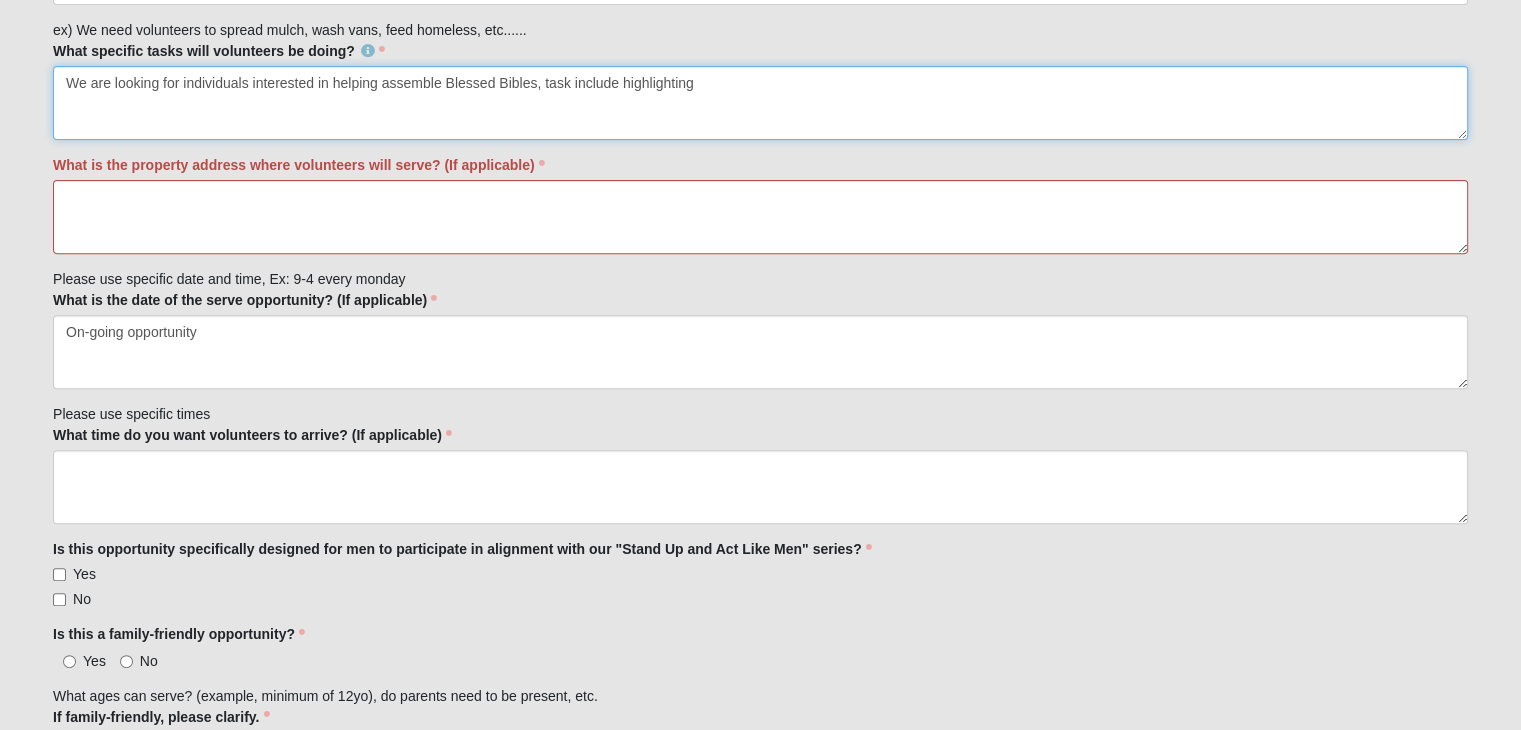 click on "We are looking for individuals interested in helping assemble Blessed Bibles, task include highlighting" at bounding box center [760, 103] 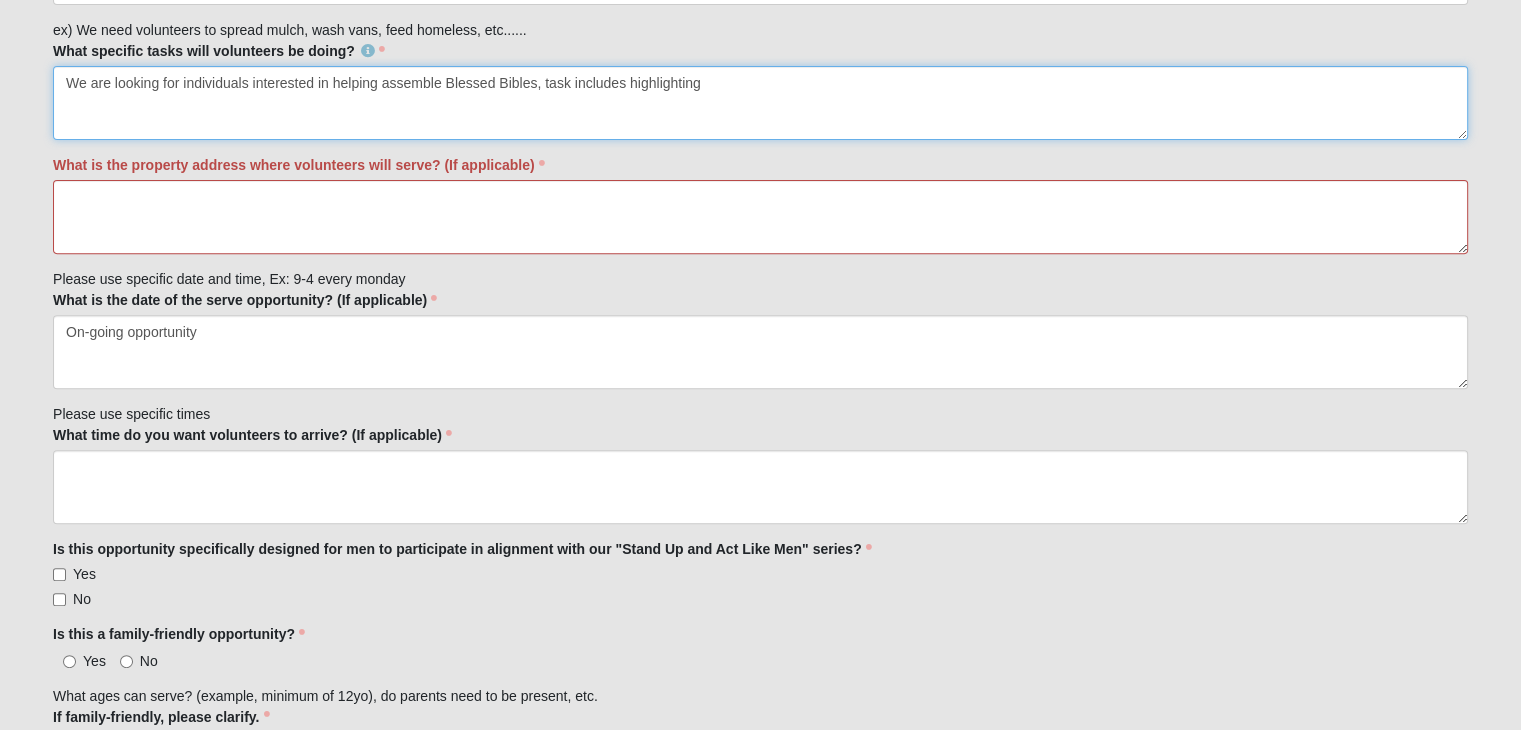 click on "We are looking for individuals interested in helping assemble Blessed Bibles, task includes highlighting" at bounding box center (760, 103) 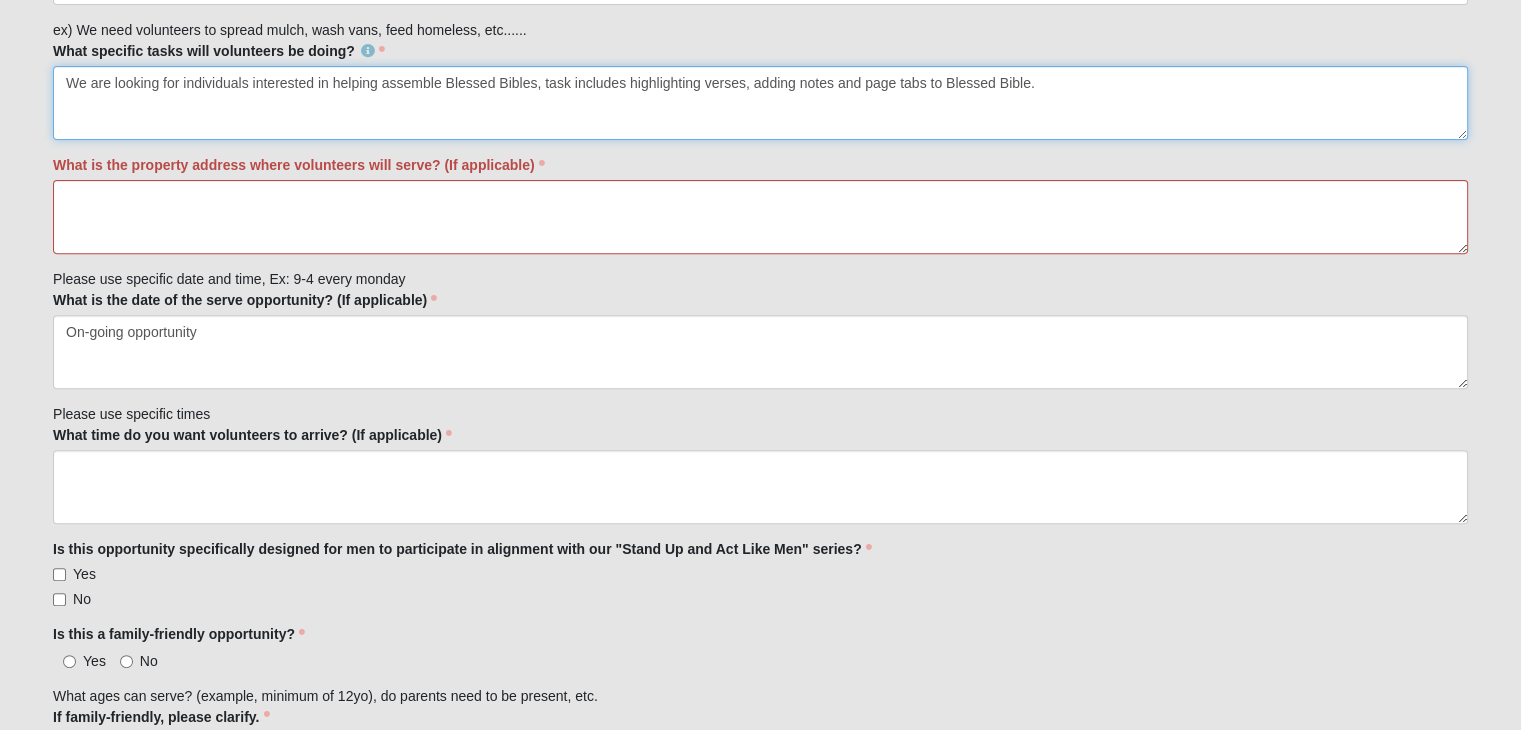 paste on ". The task includes highlighting verses, adding notes, and page tabs to the" 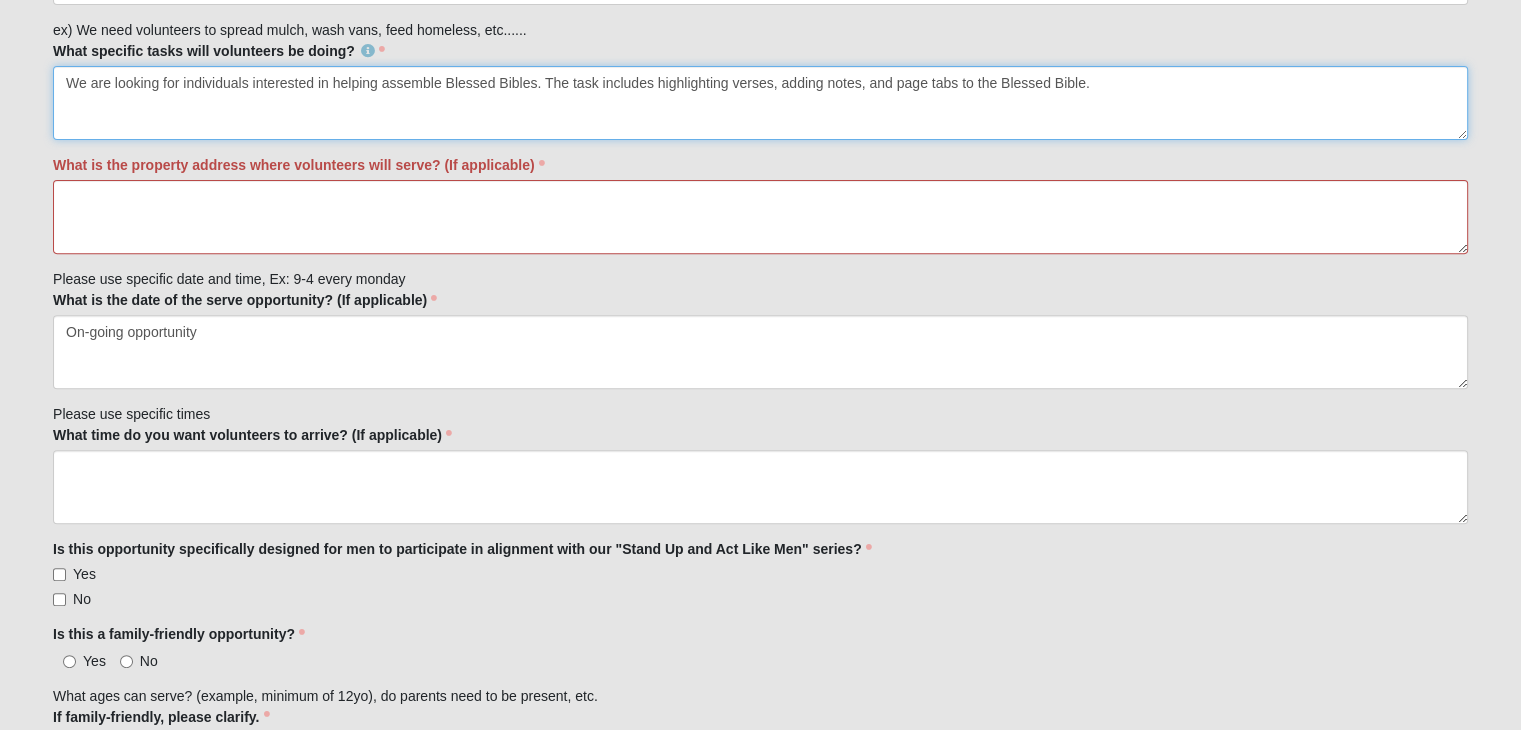 type on "We are looking for individuals interested in helping assemble Blessed Bibles. The task includes highlighting verses, adding notes, and page tabs to the Blessed Bible." 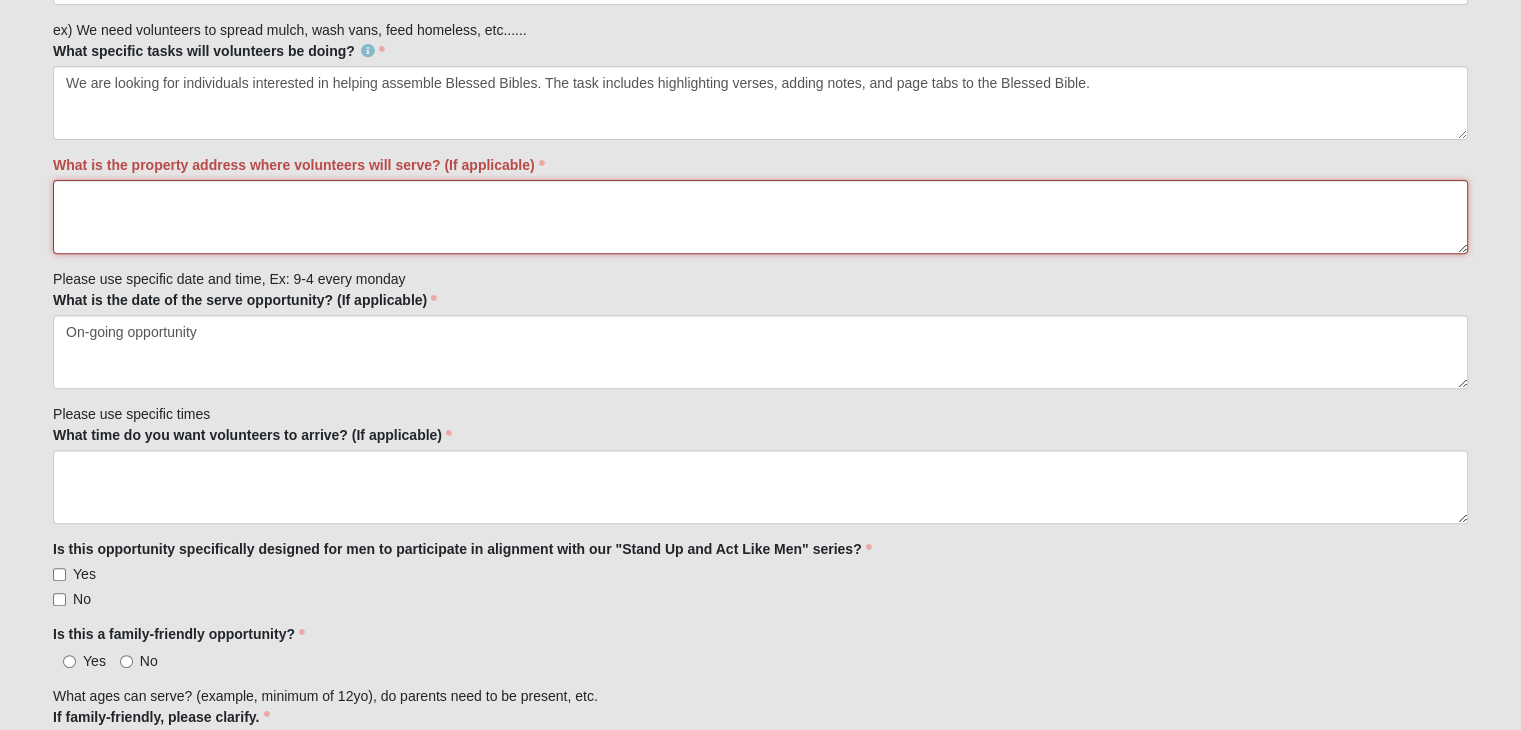 click on "What is the property address where volunteers will serve? (If applicable)" at bounding box center [760, 217] 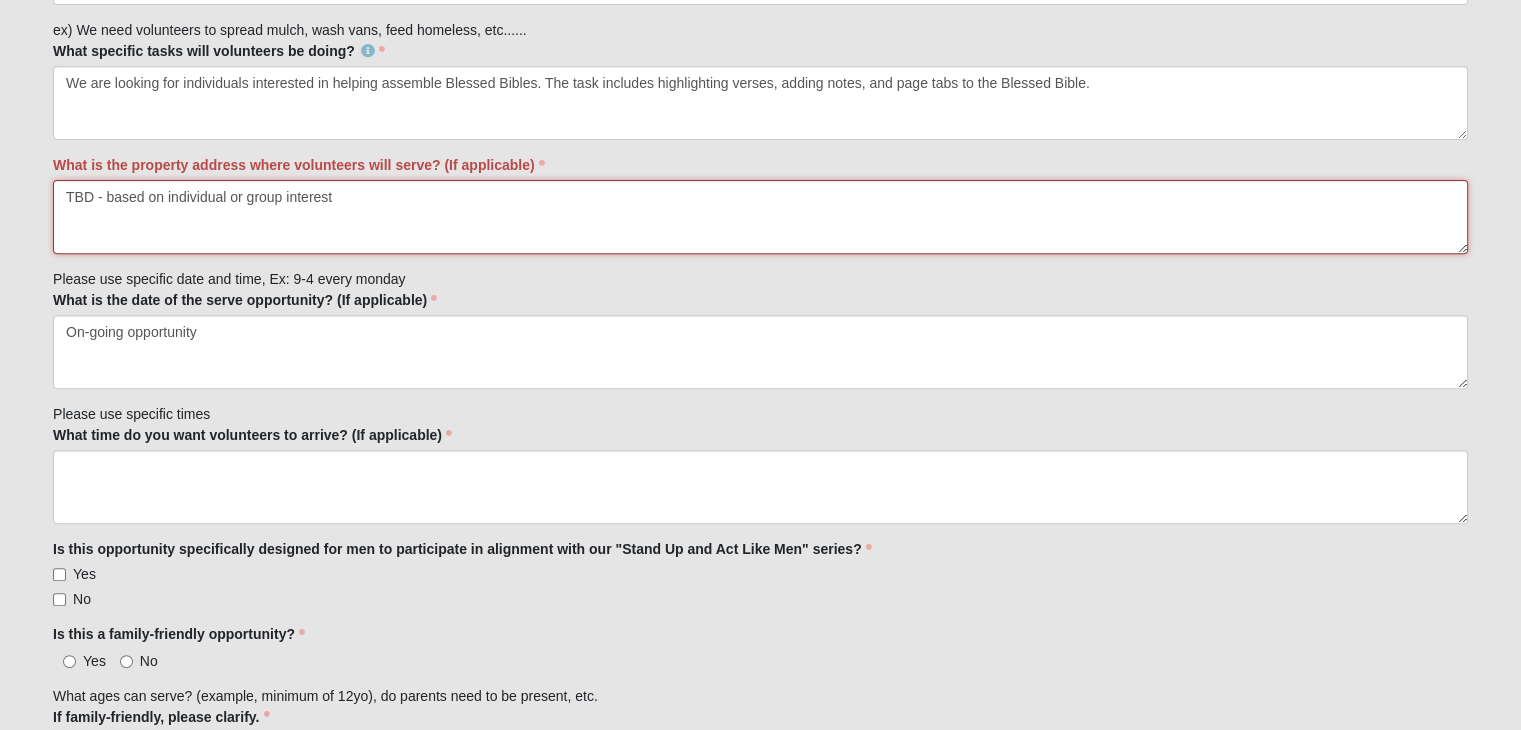 click on "TBD - based on individual or group interest" at bounding box center (760, 217) 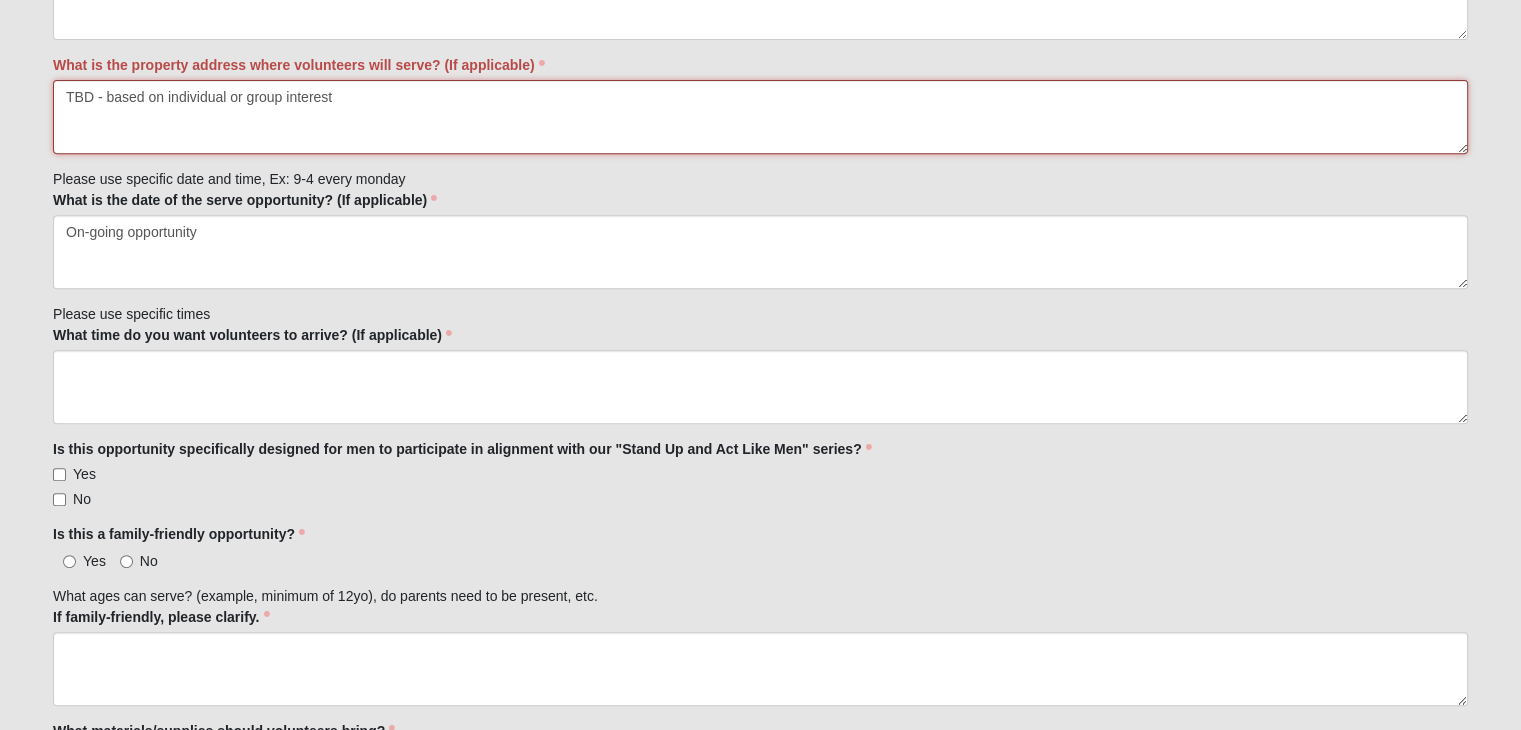 type on "TBD - based on individual or group interest" 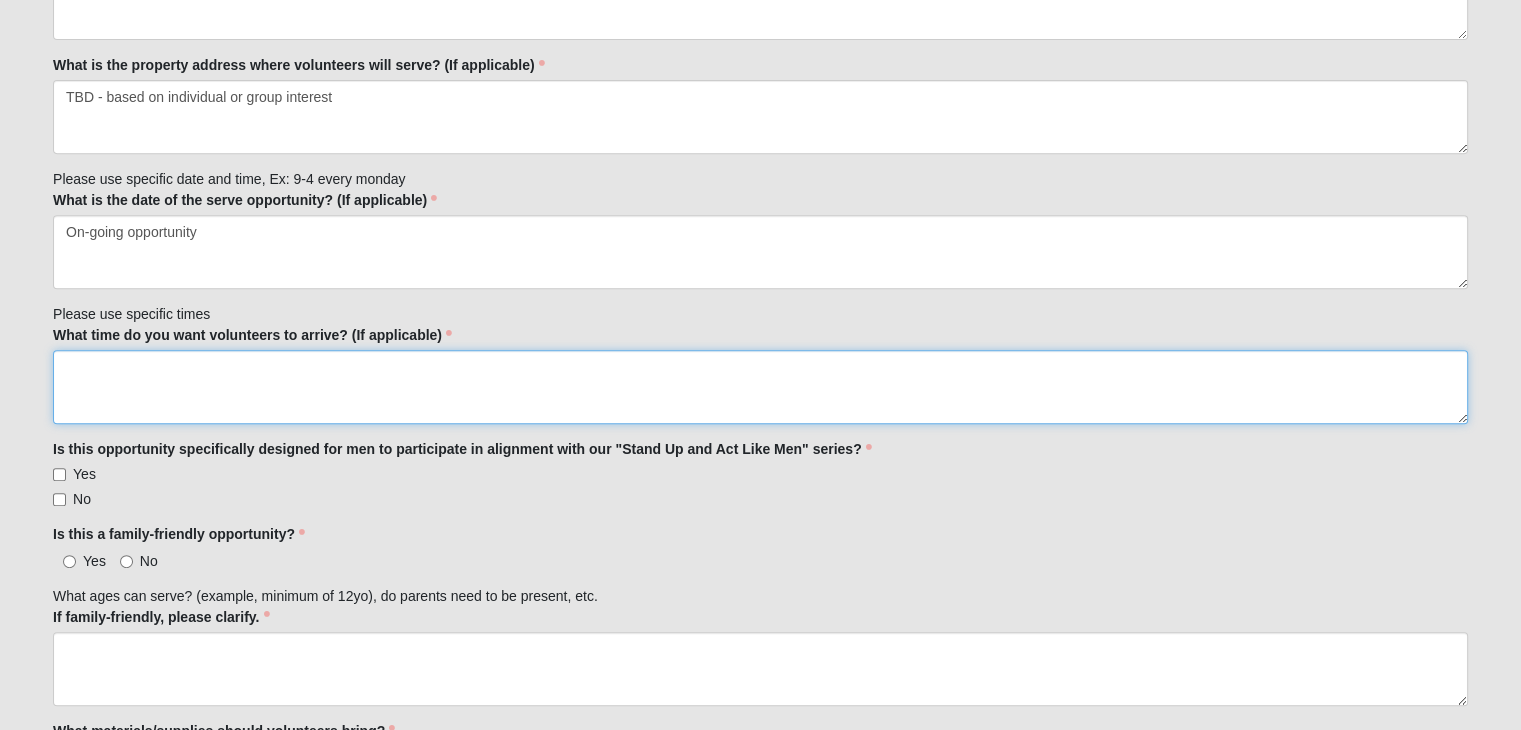 click on "What time do you want volunteers to arrive? (If applicable)" at bounding box center (760, 387) 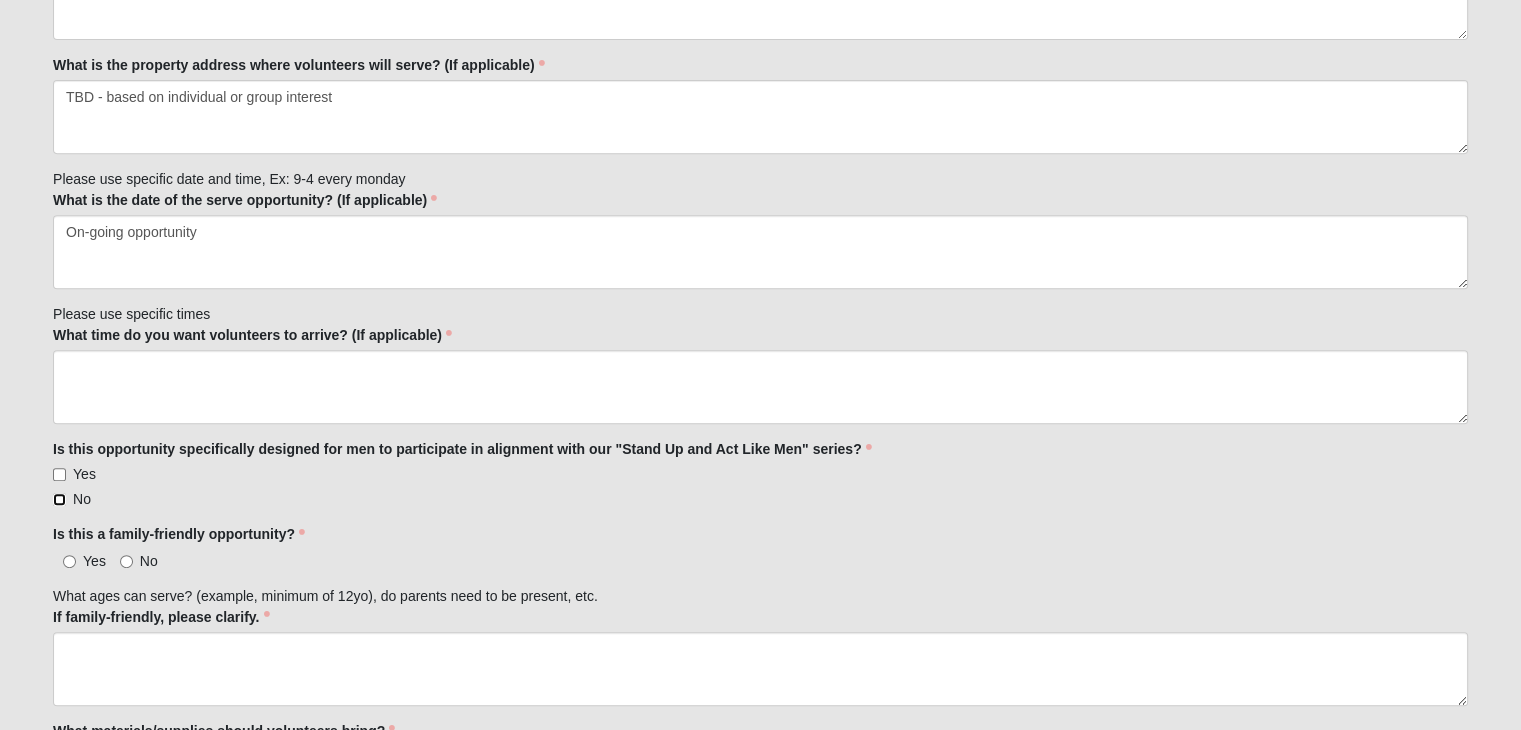 click on "No" at bounding box center (59, 499) 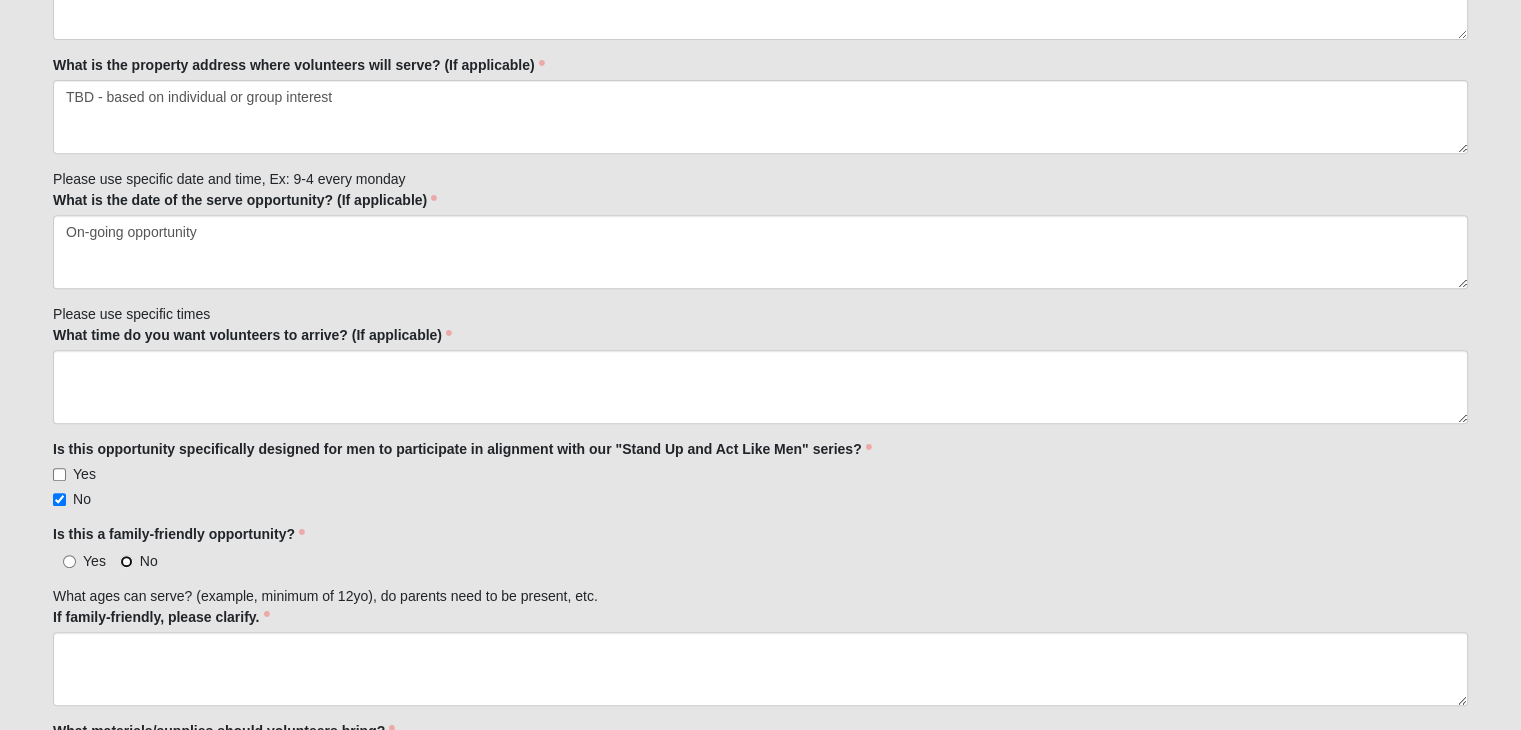 click on "No" at bounding box center [126, 561] 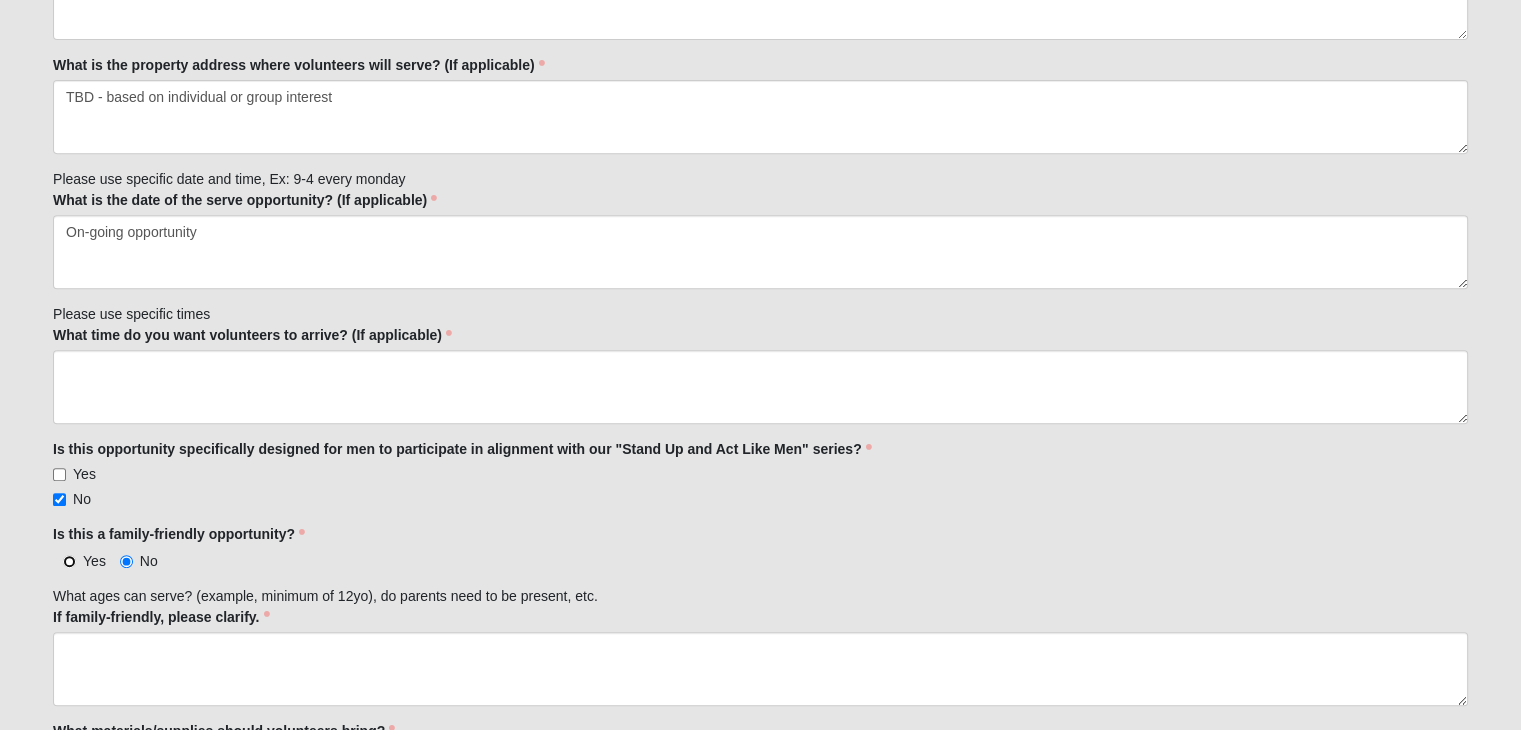 click on "Yes" at bounding box center [69, 561] 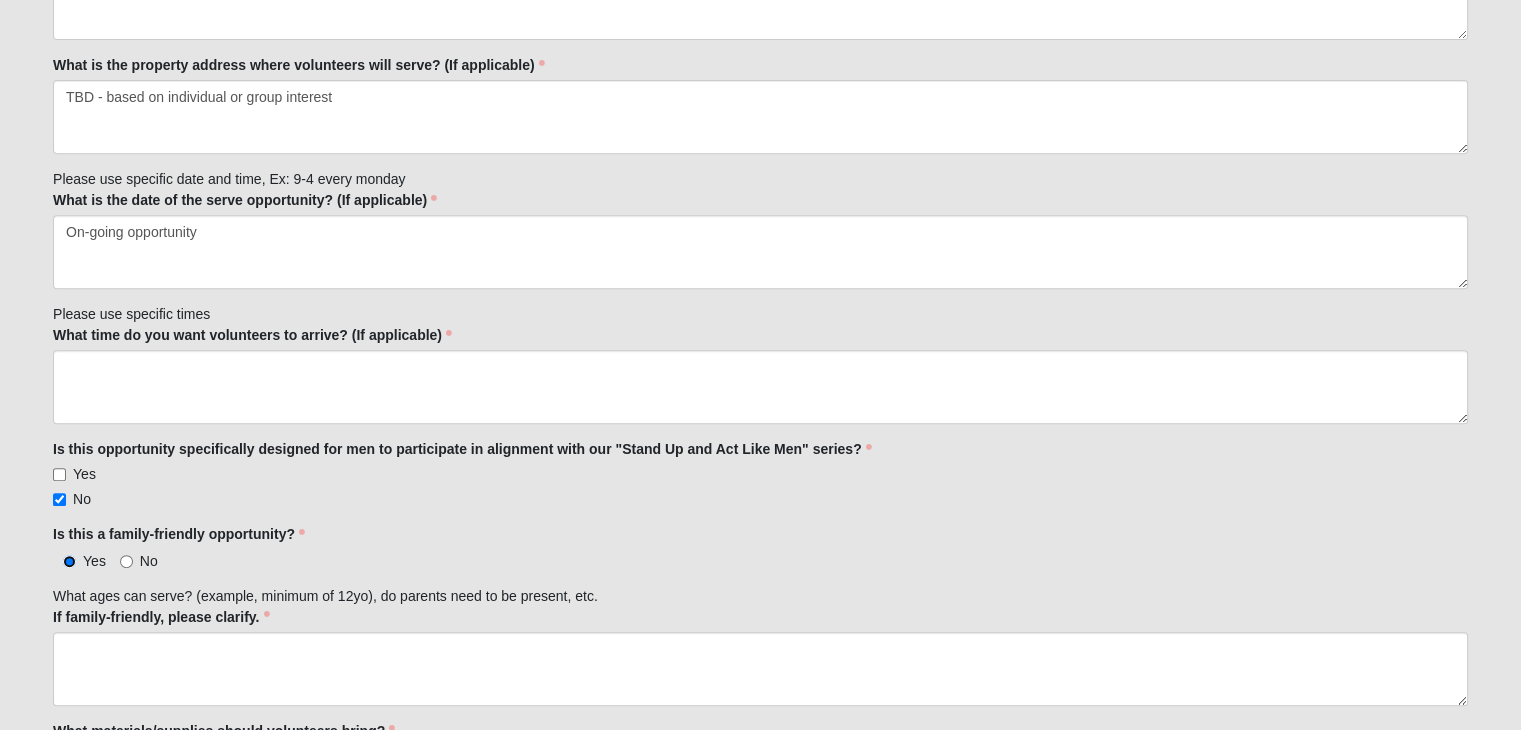 scroll, scrollTop: 900, scrollLeft: 0, axis: vertical 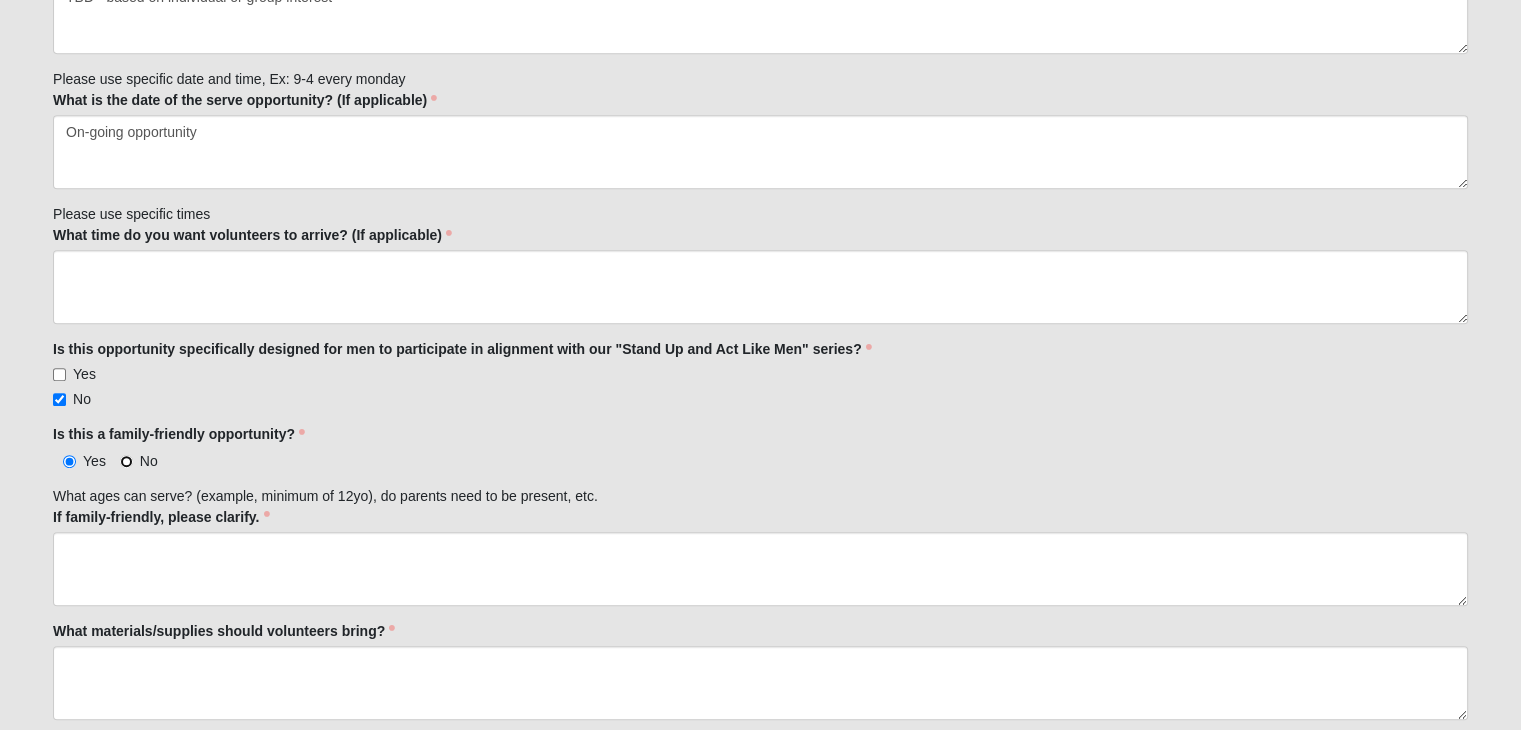 click on "No" at bounding box center (126, 461) 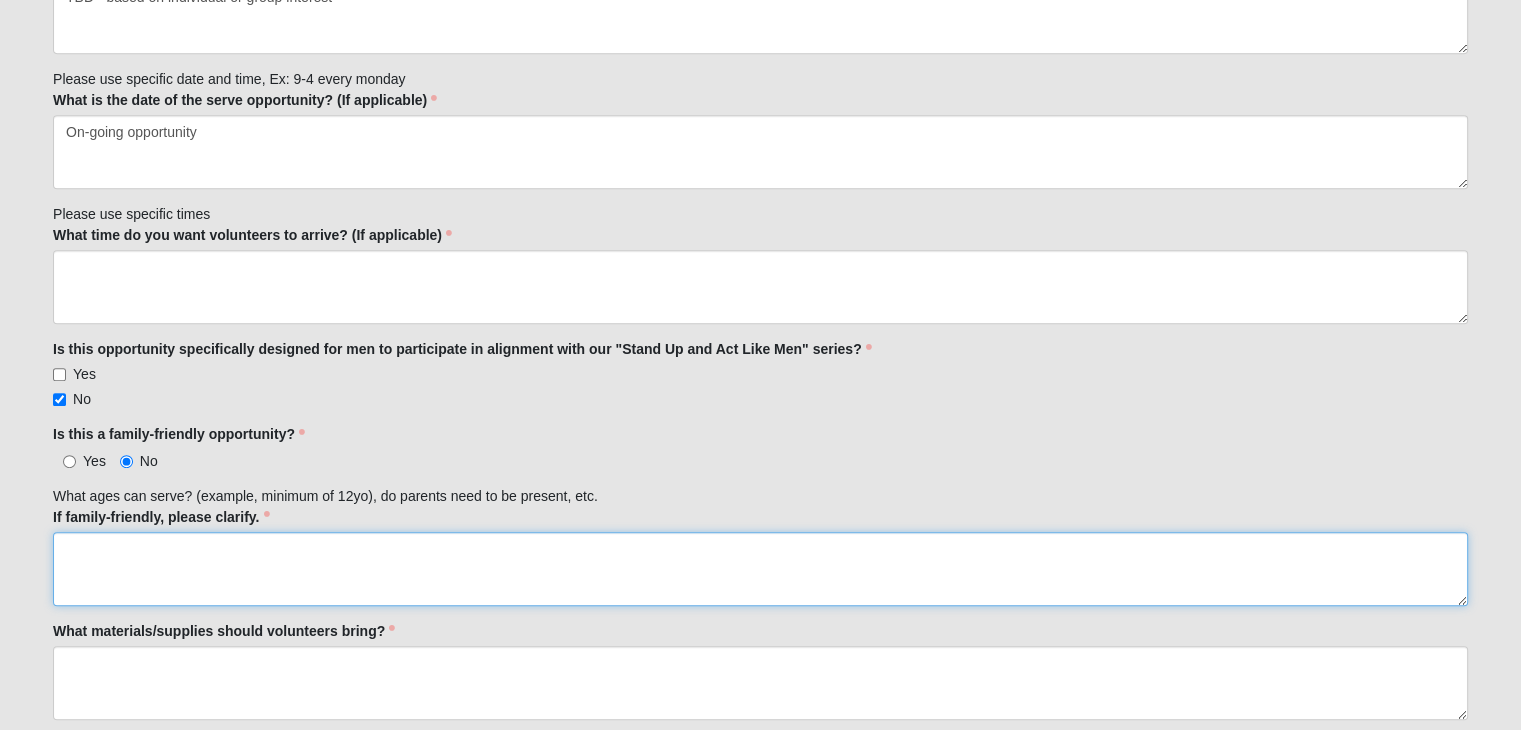 click on "If family-friendly, please clarify." at bounding box center (760, 569) 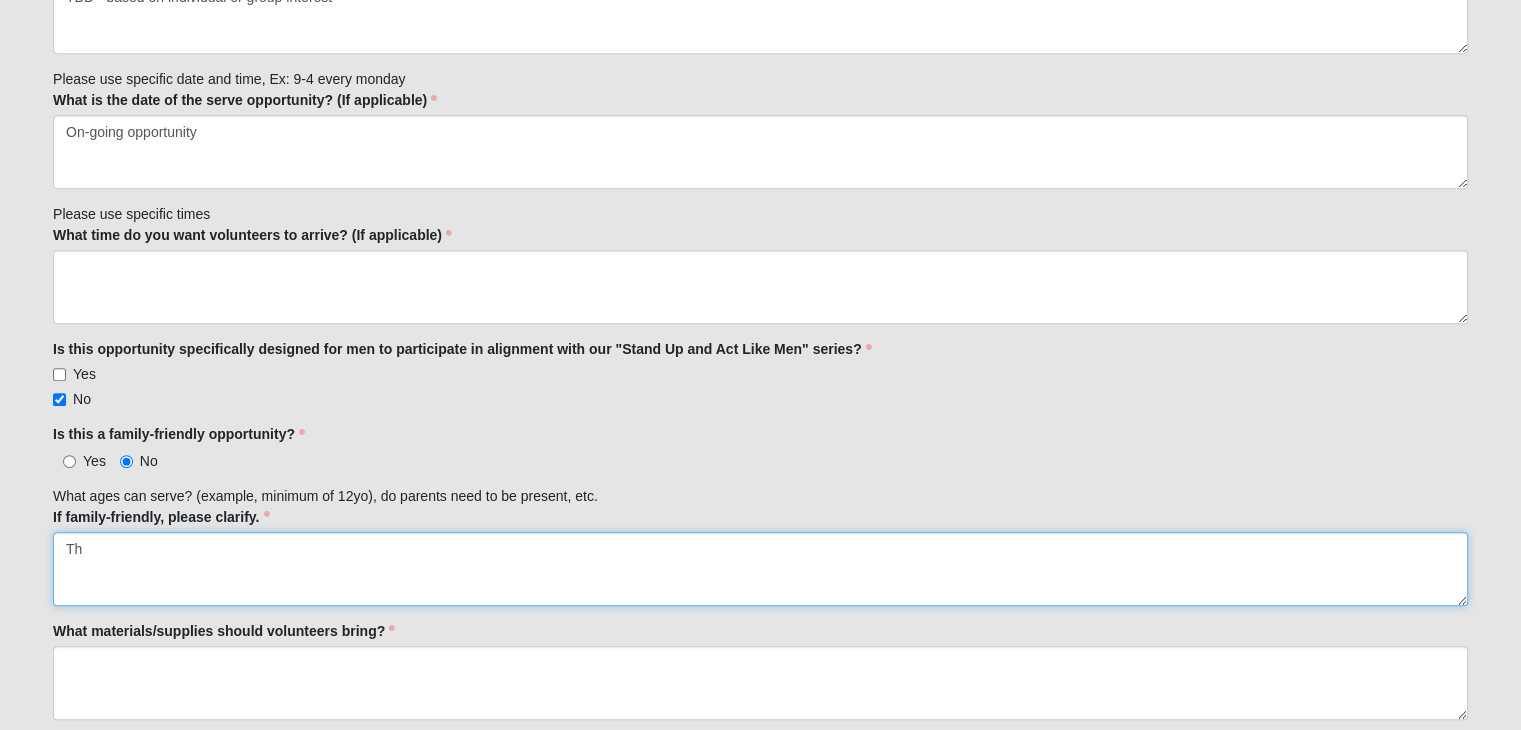 type on "T" 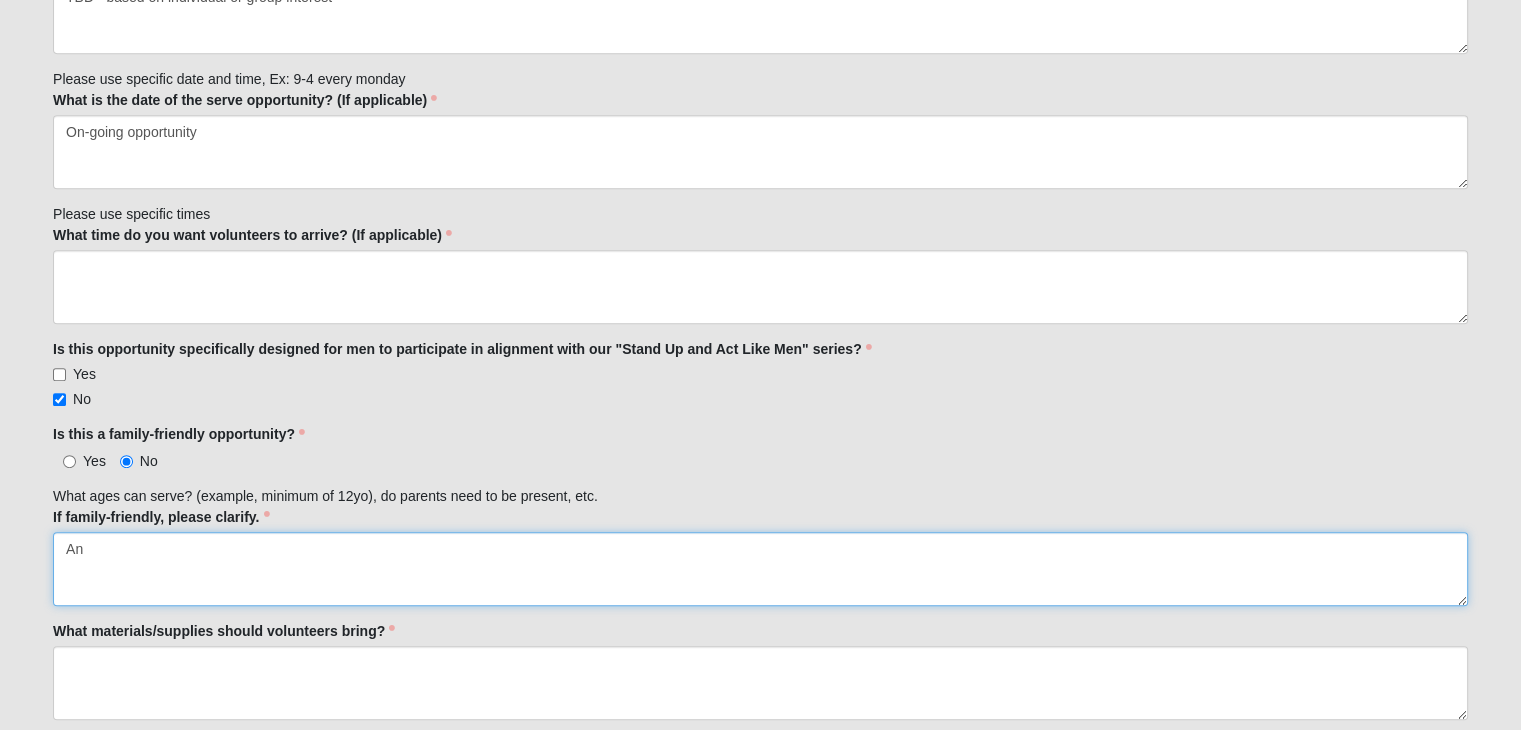 type on "A" 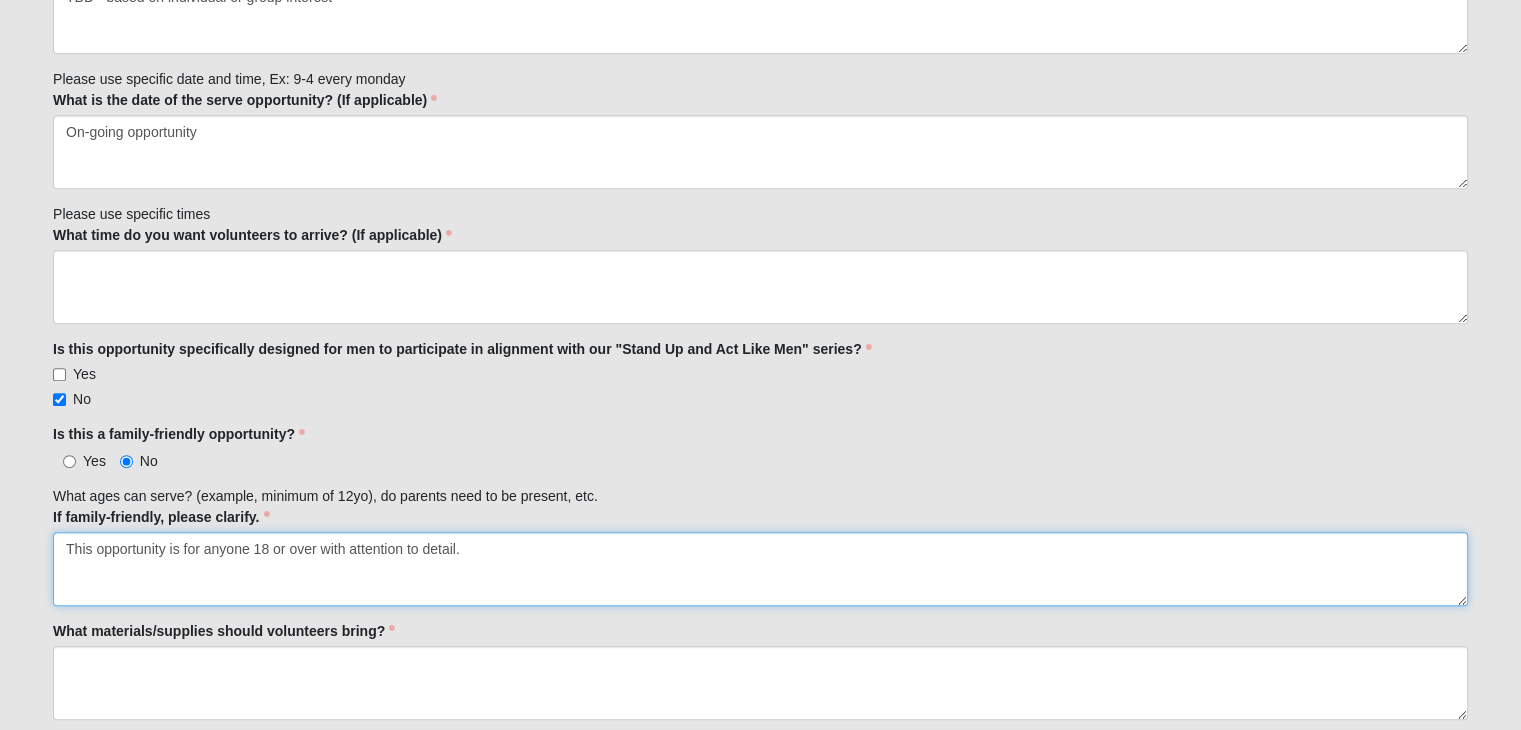 click on "This opportunity is for anyone 18 or over with attention to detail." at bounding box center [760, 569] 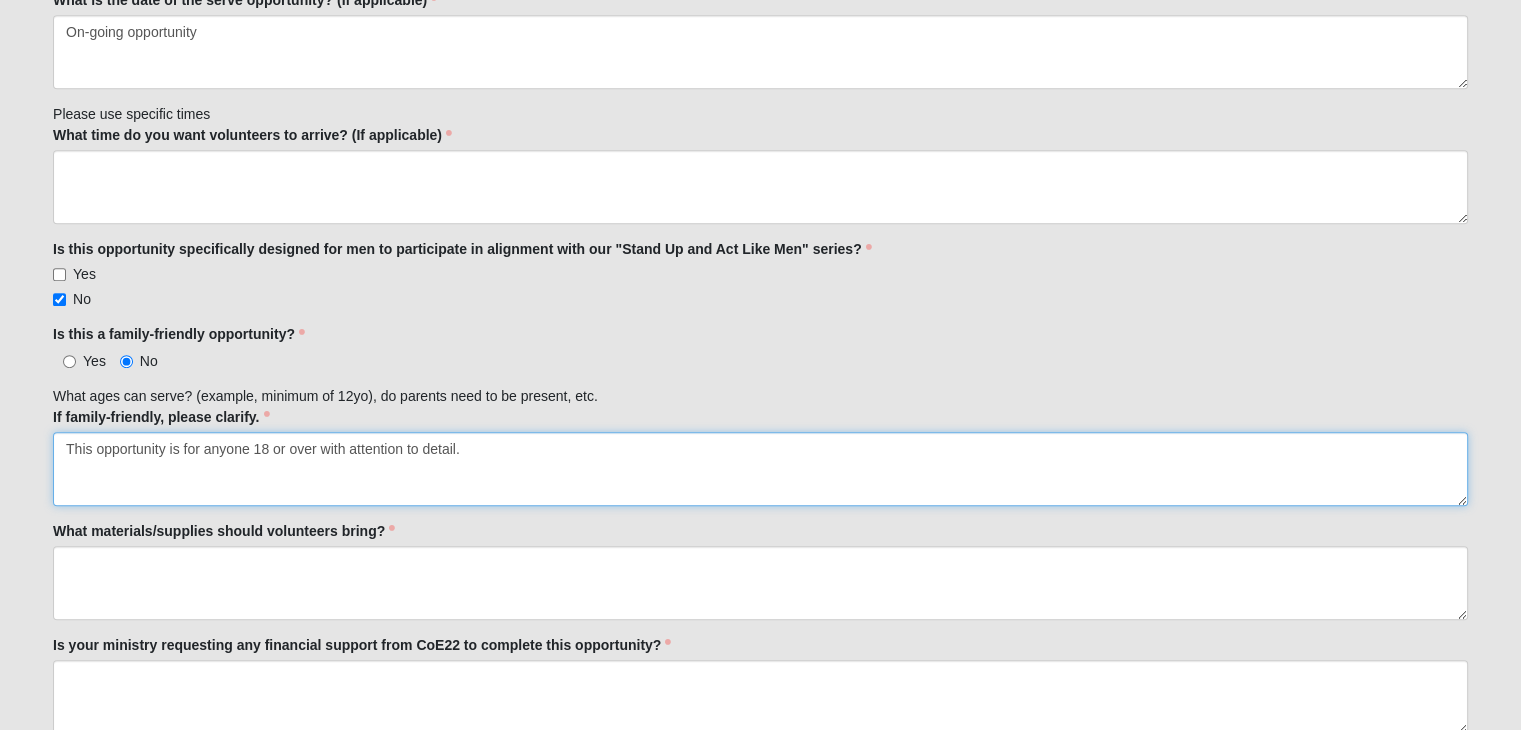type on "This opportunity is for anyone 18 or over with attention to detail." 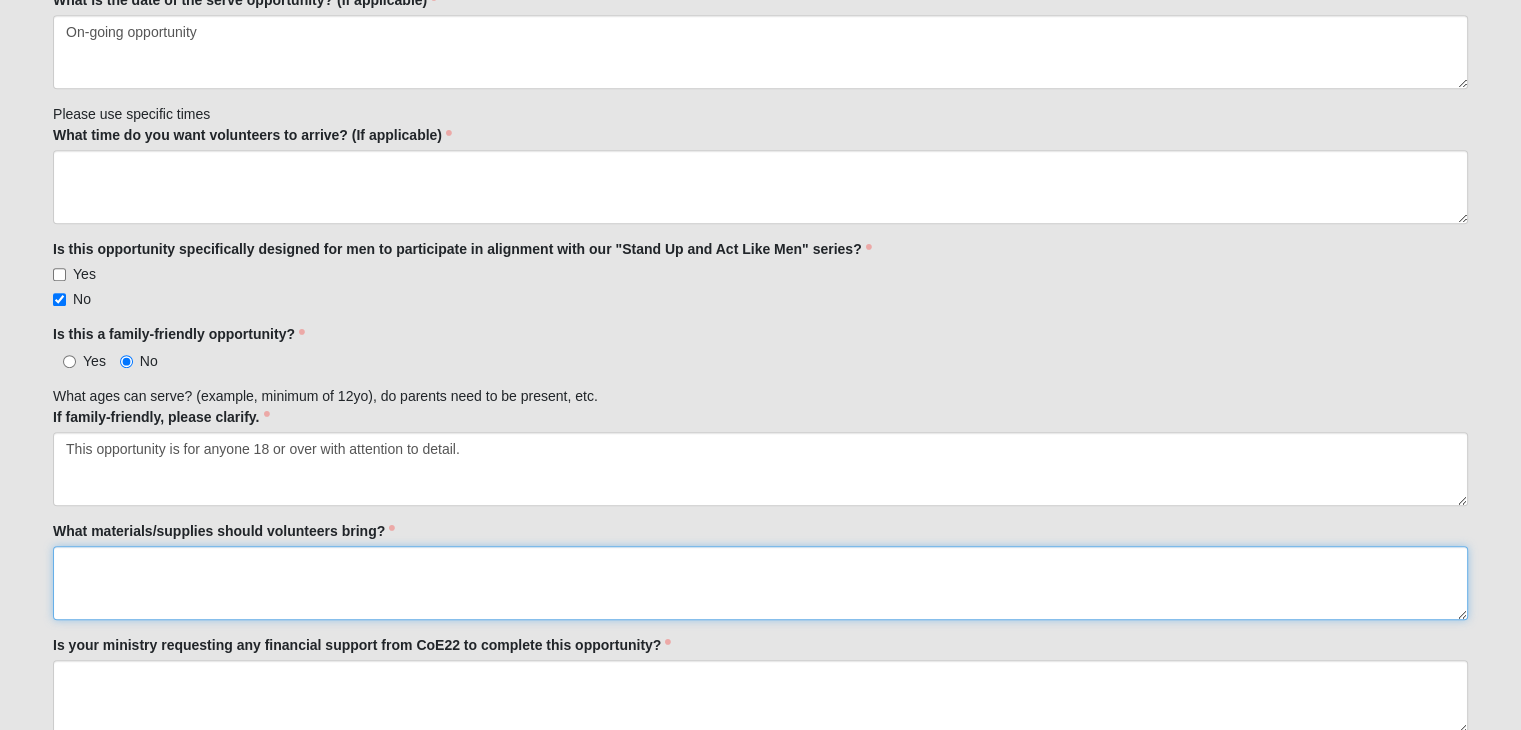 click on "What materials/supplies should volunteers bring?" at bounding box center [760, 583] 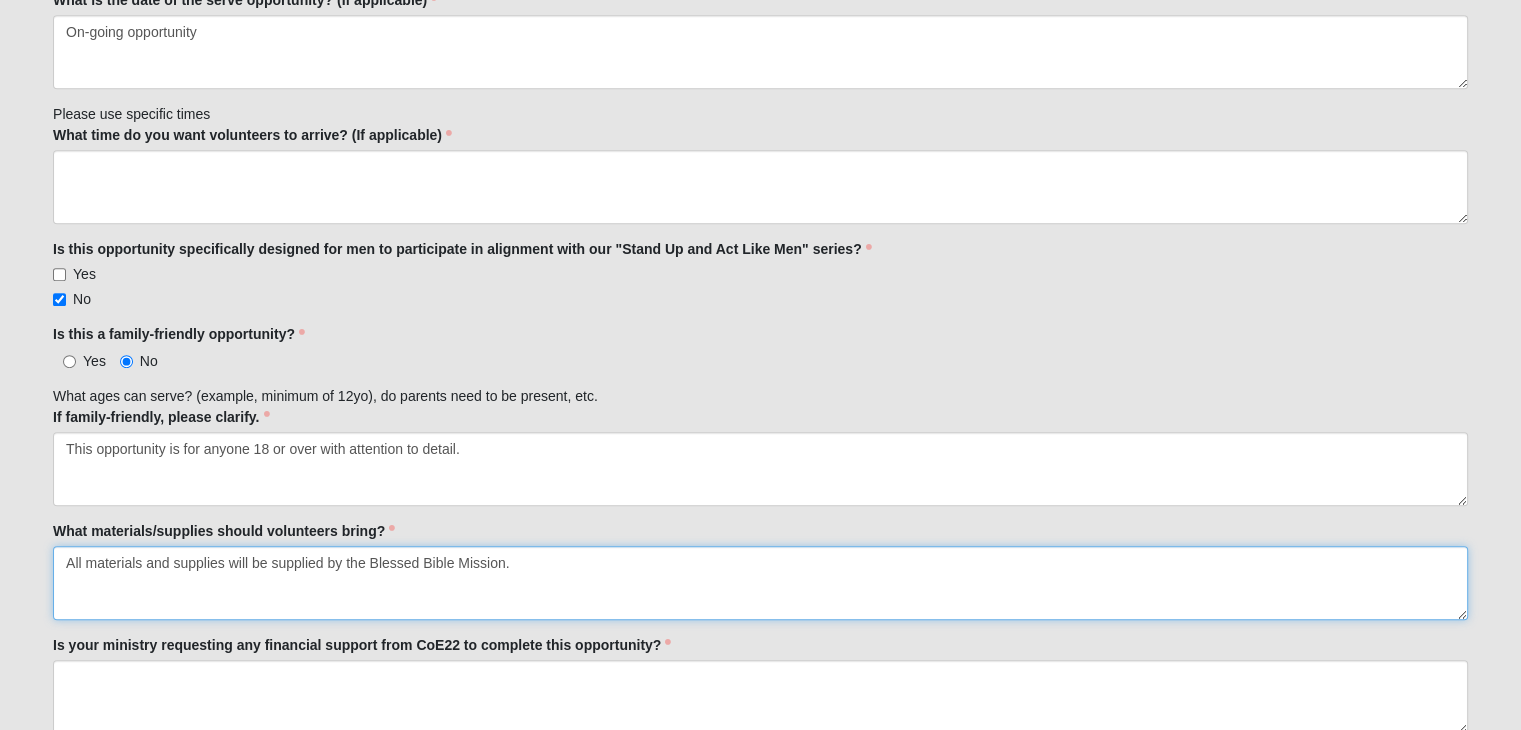 paste on "The Blessed Bible Mission will supply all materials and supplies" 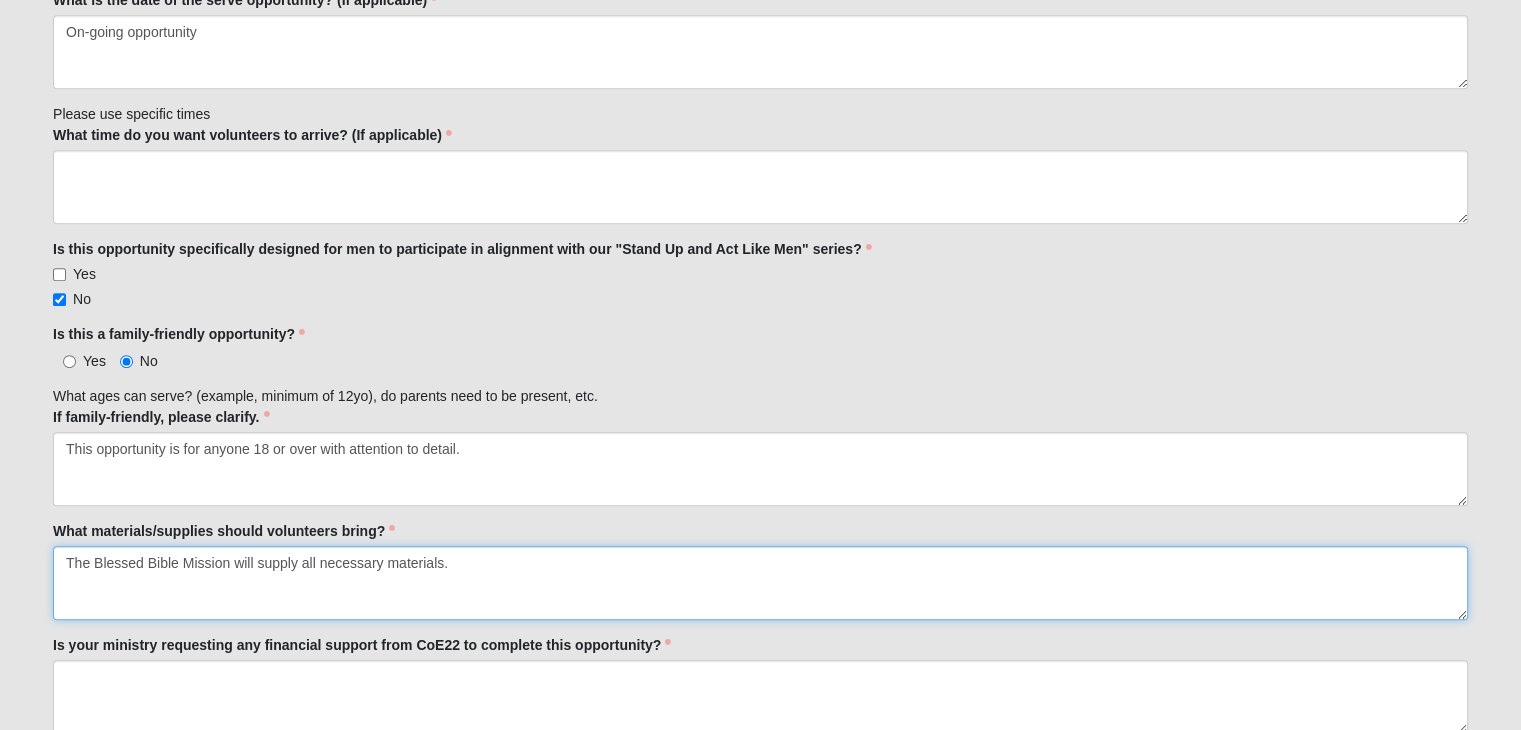 click on "The Blessed Bible Mission will supply all necessary materials." at bounding box center (760, 583) 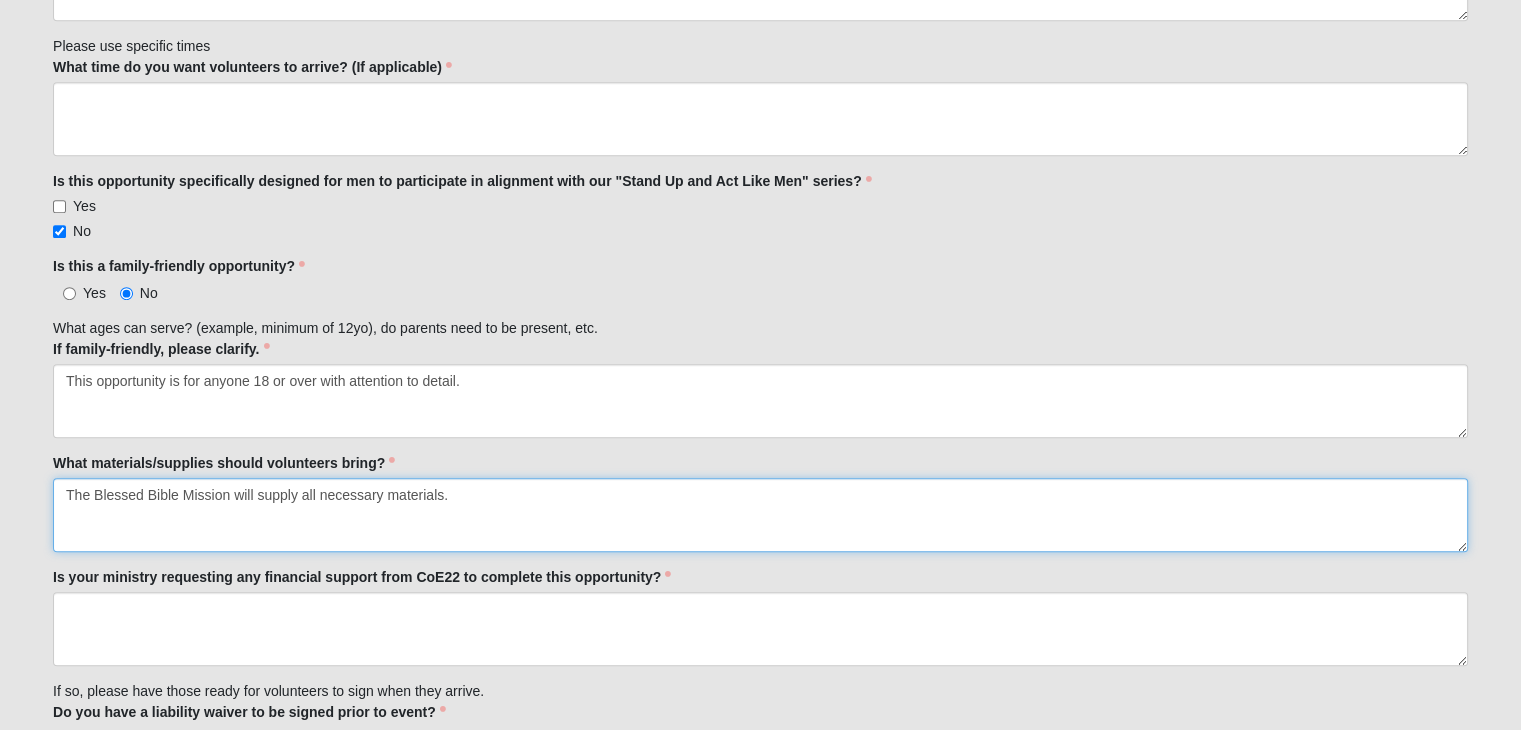 scroll, scrollTop: 1100, scrollLeft: 0, axis: vertical 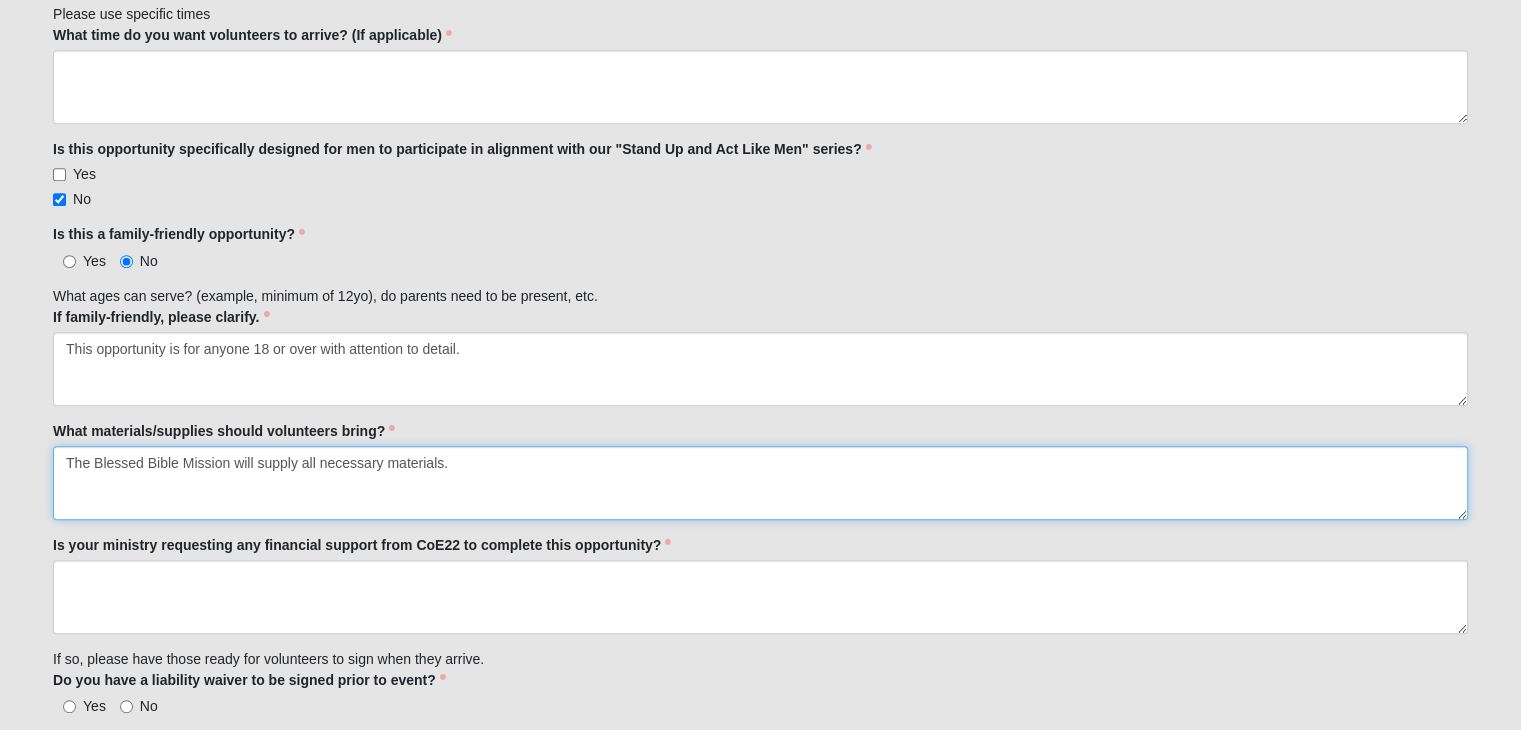 click on "The Blessed Bible Mission will supply all necessary materials." at bounding box center (760, 483) 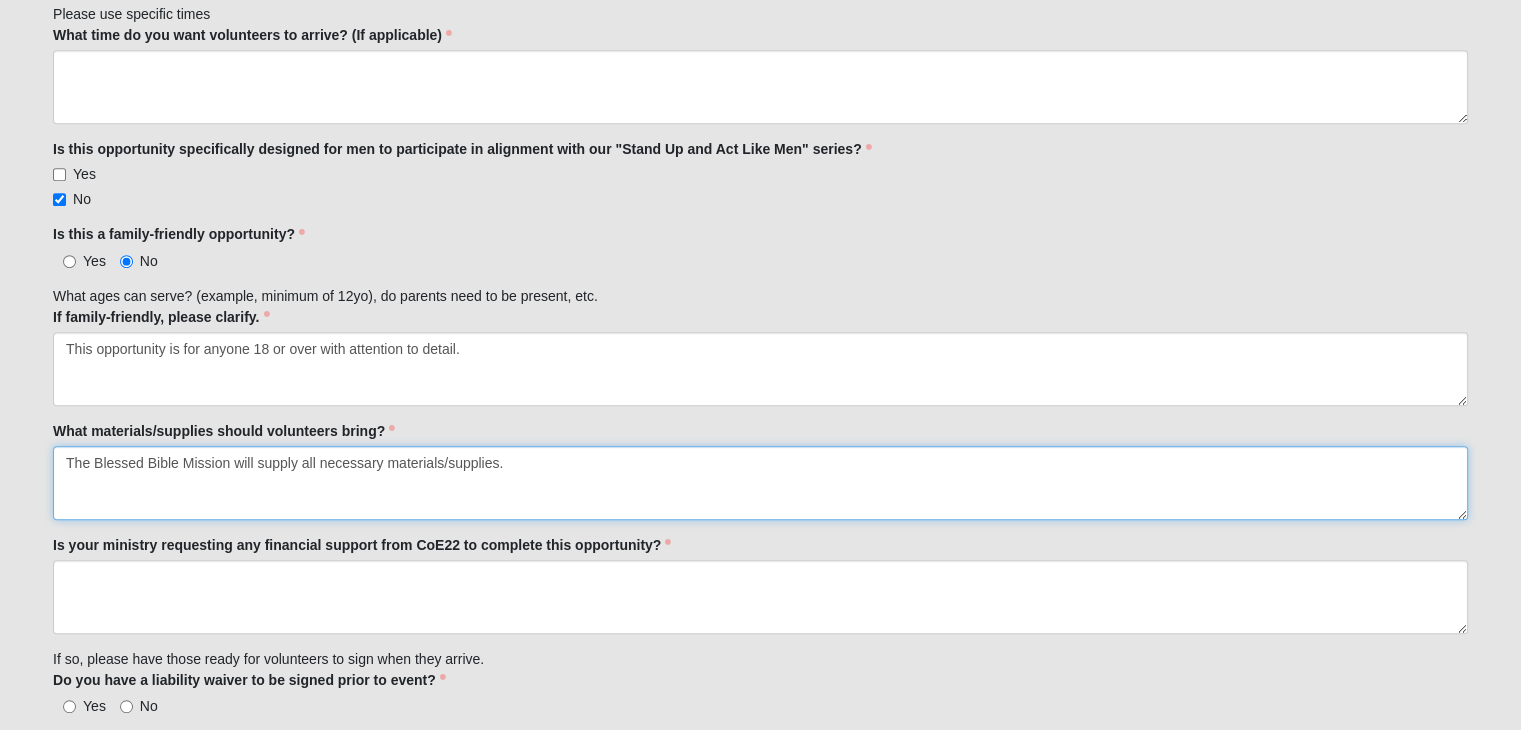 type on "The Blessed Bible Mission will supply all necessary materials/supplies." 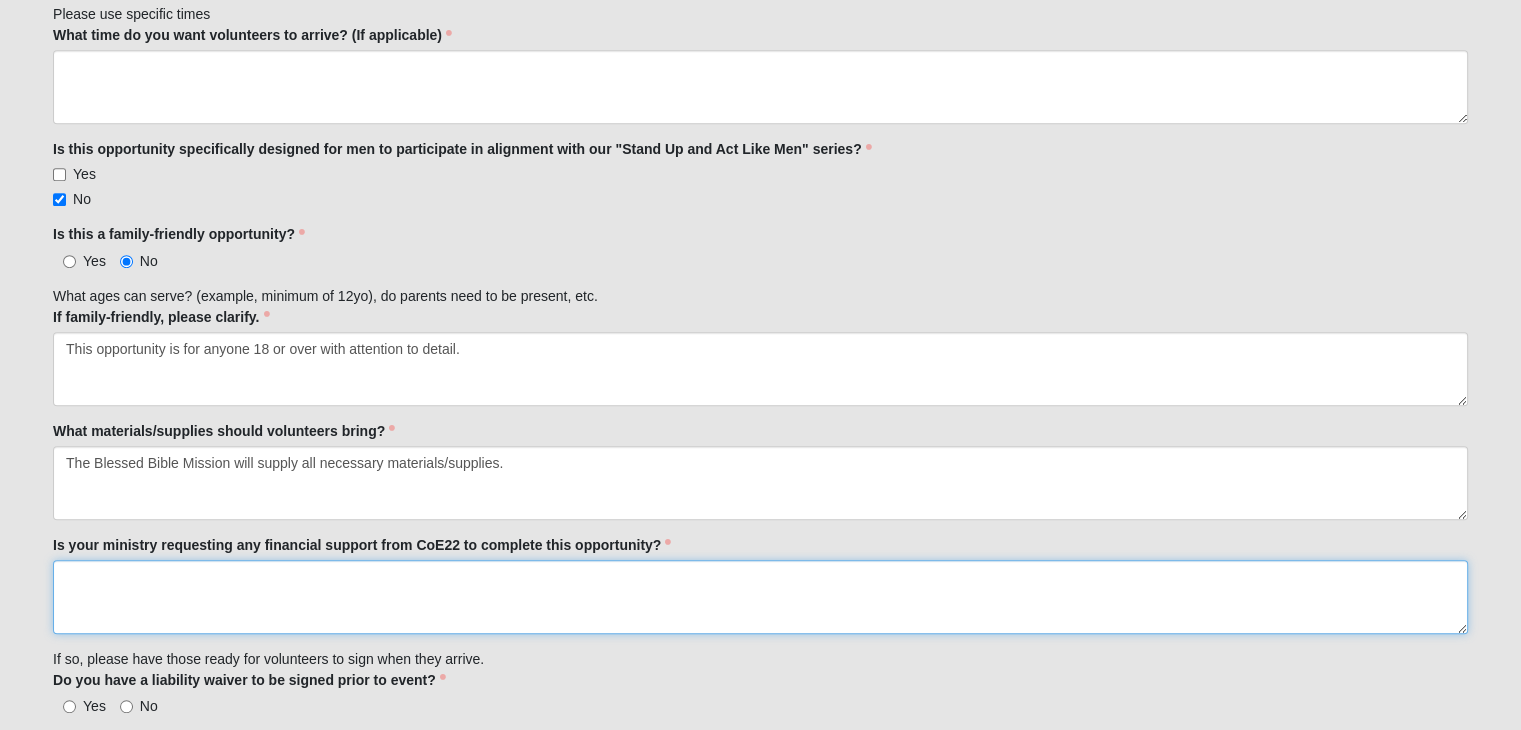 click on "Is your ministry requesting any financial support from CoE22 to complete this opportunity?" at bounding box center (760, 597) 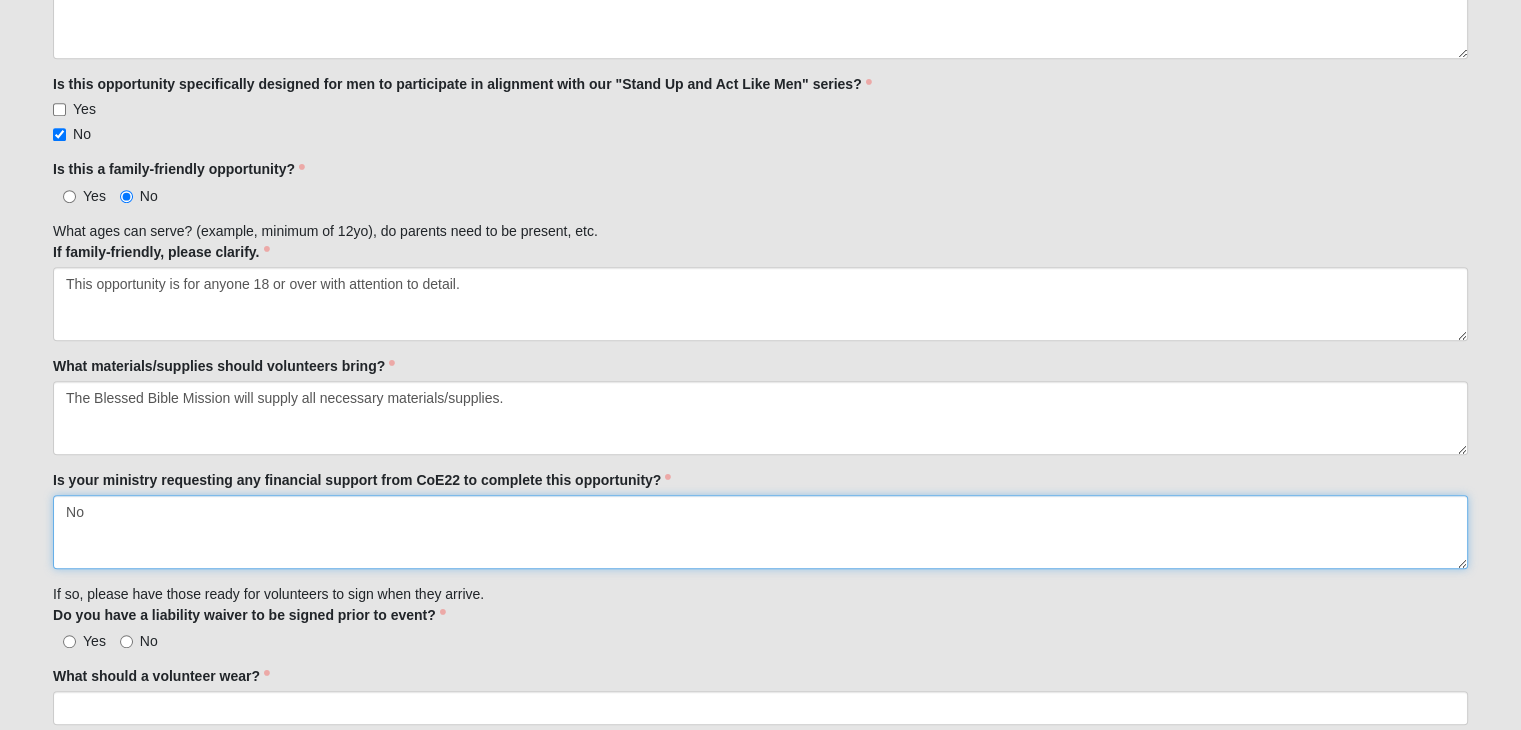 scroll, scrollTop: 1200, scrollLeft: 0, axis: vertical 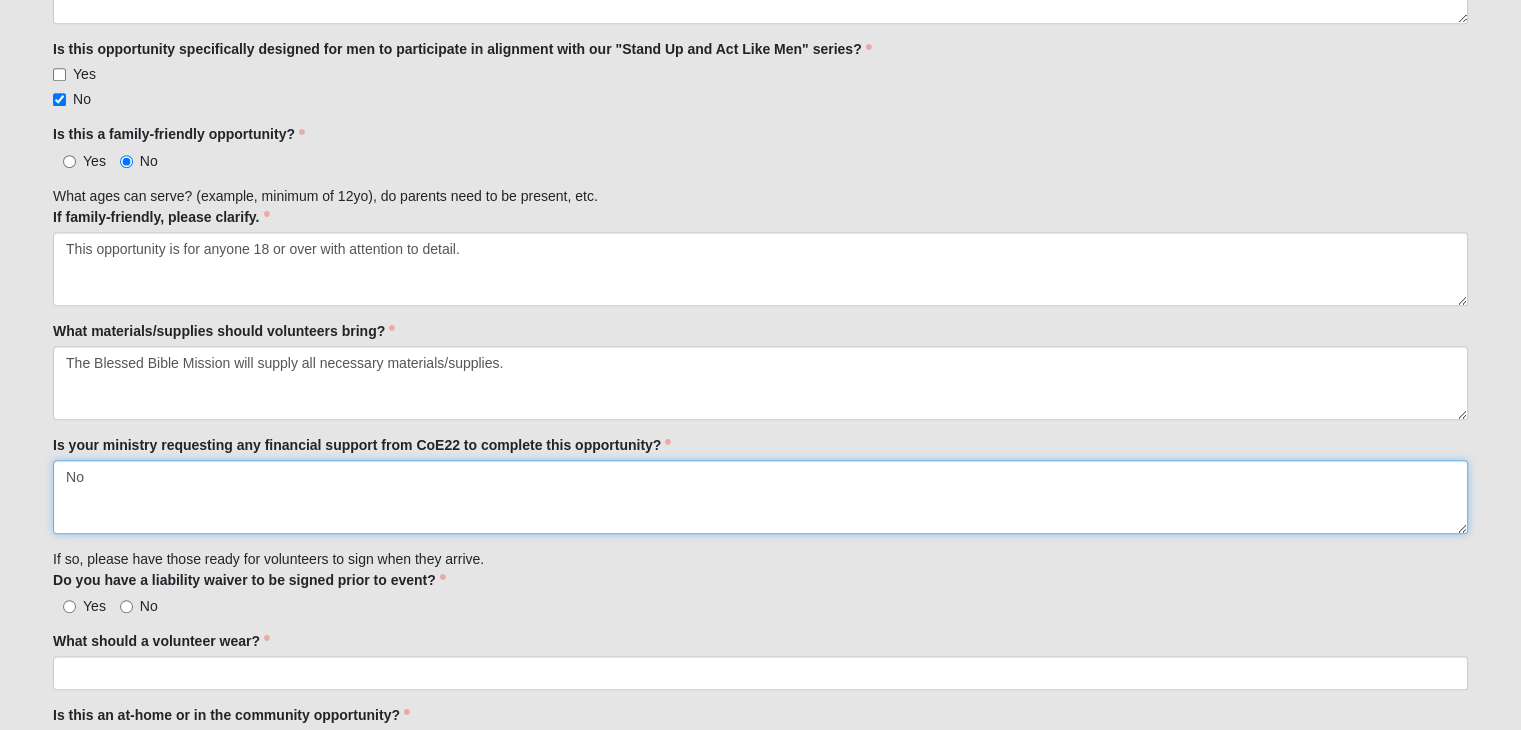 type on "No" 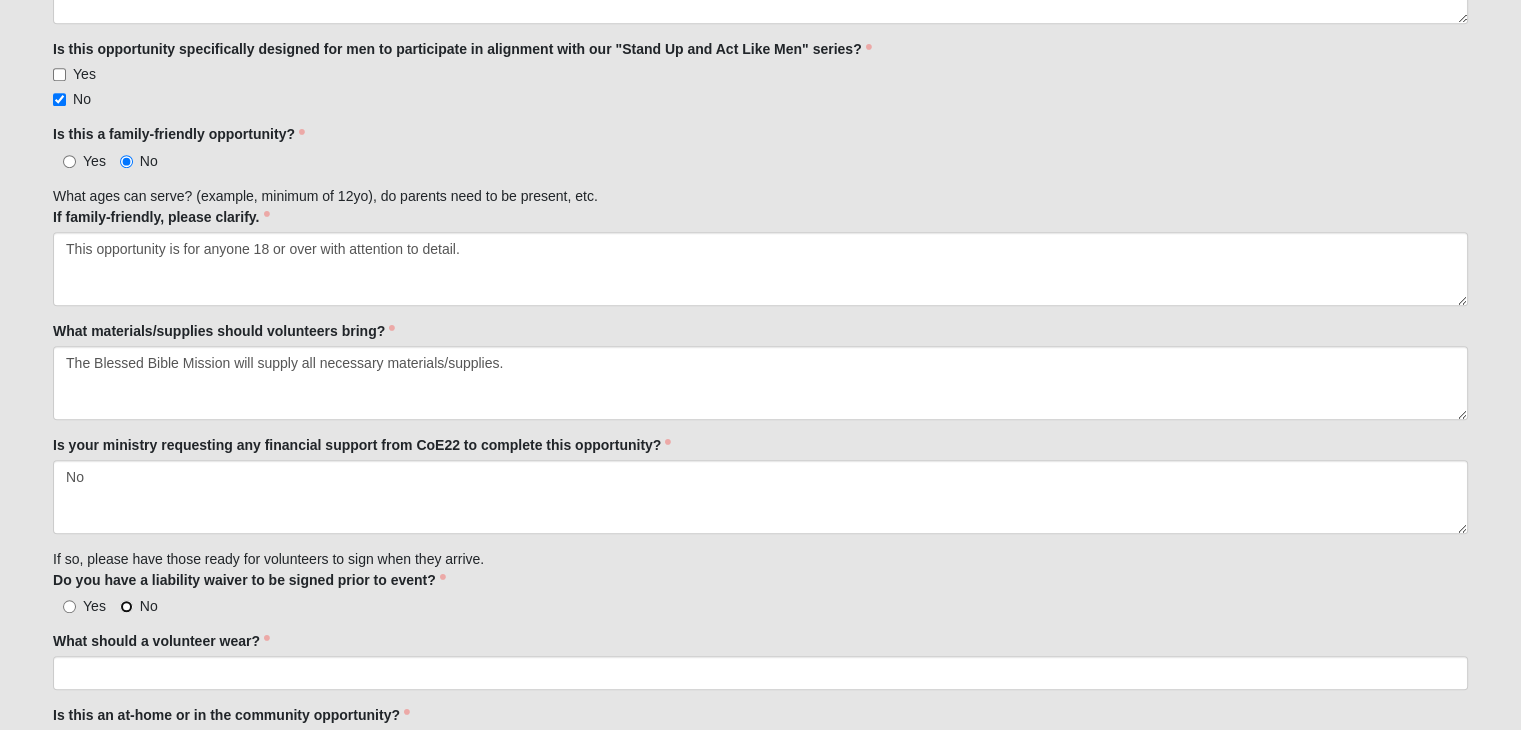 click on "No" at bounding box center [126, 606] 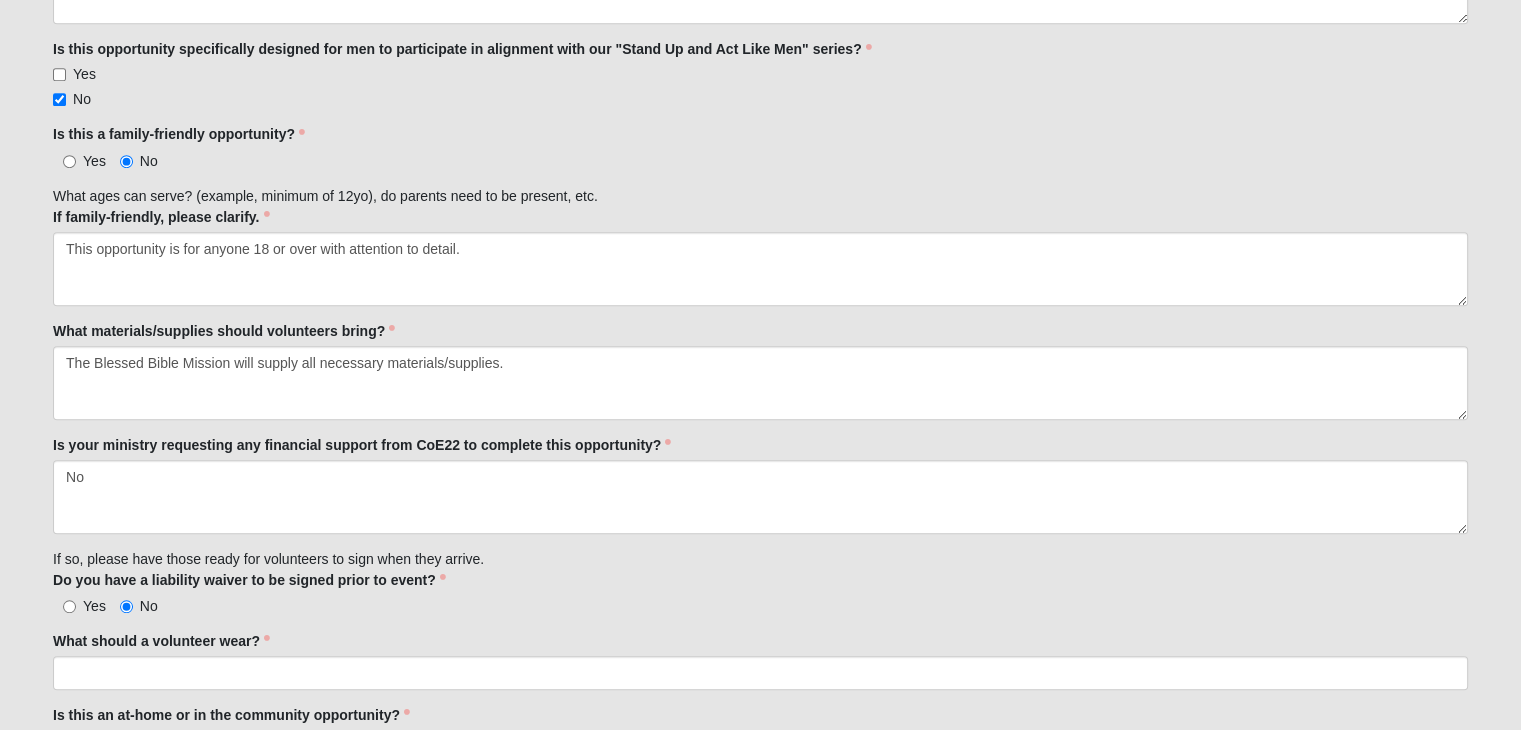 click on "What should a volunteer wear?
What should a volunteer wear? is required." at bounding box center [760, 660] 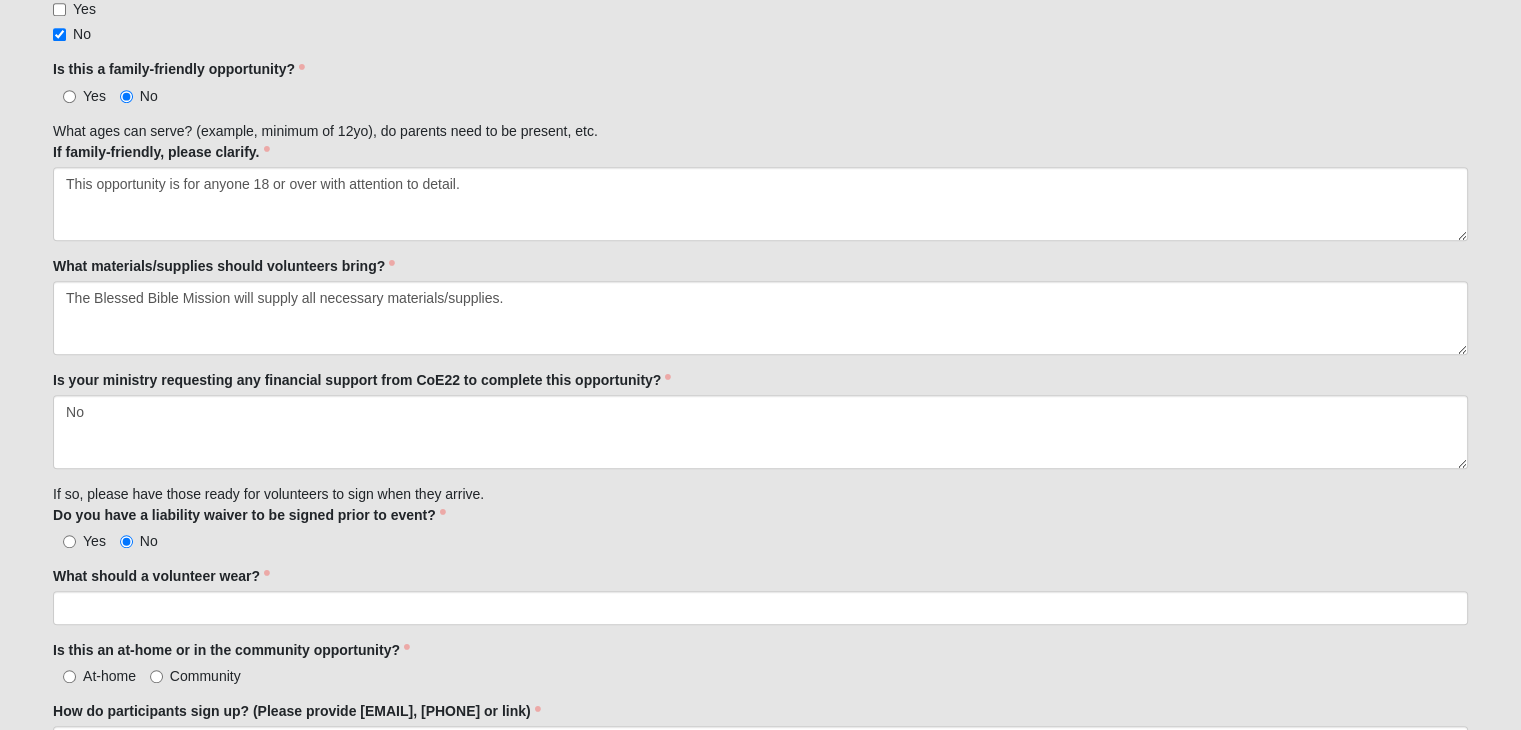 scroll, scrollTop: 1300, scrollLeft: 0, axis: vertical 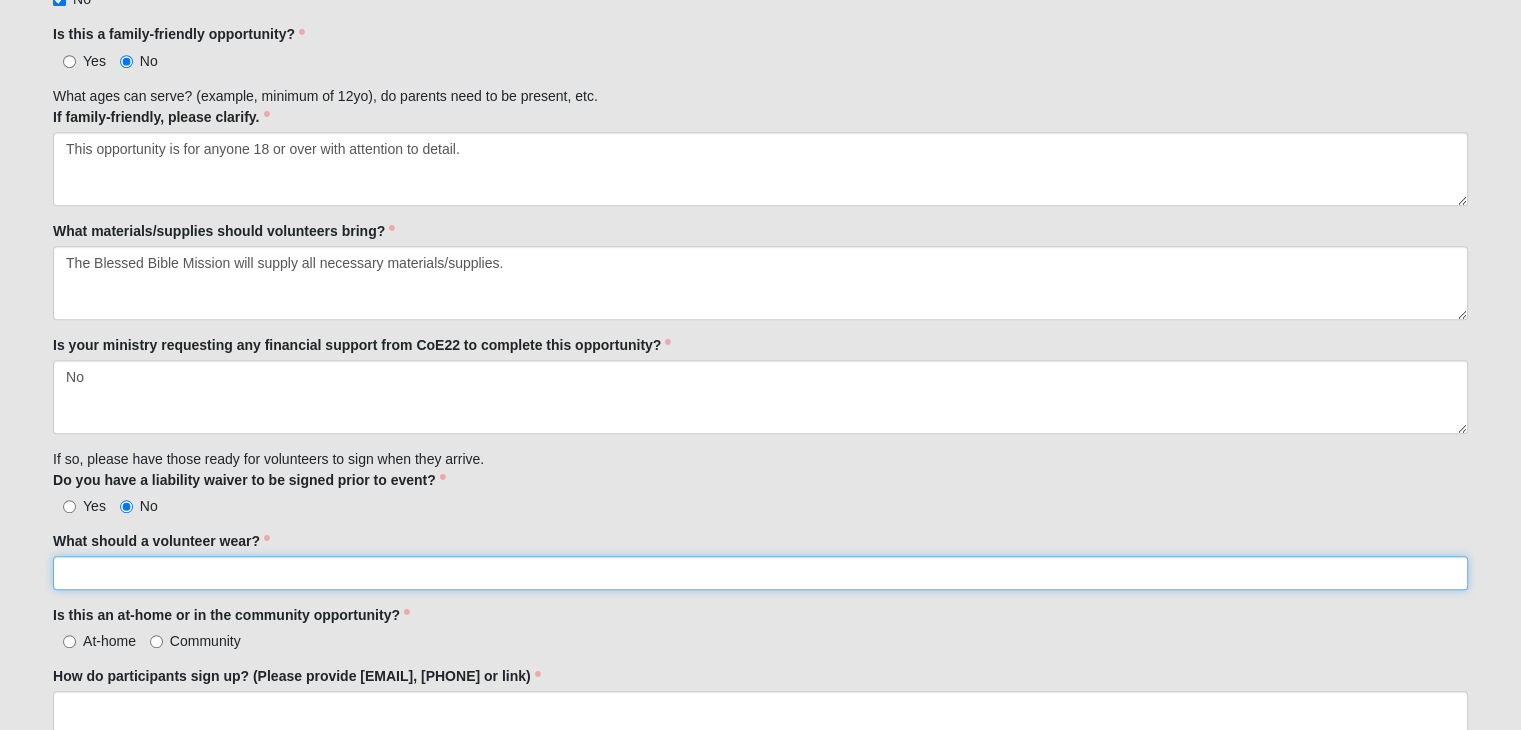 click on "What should a volunteer wear?" at bounding box center (760, 573) 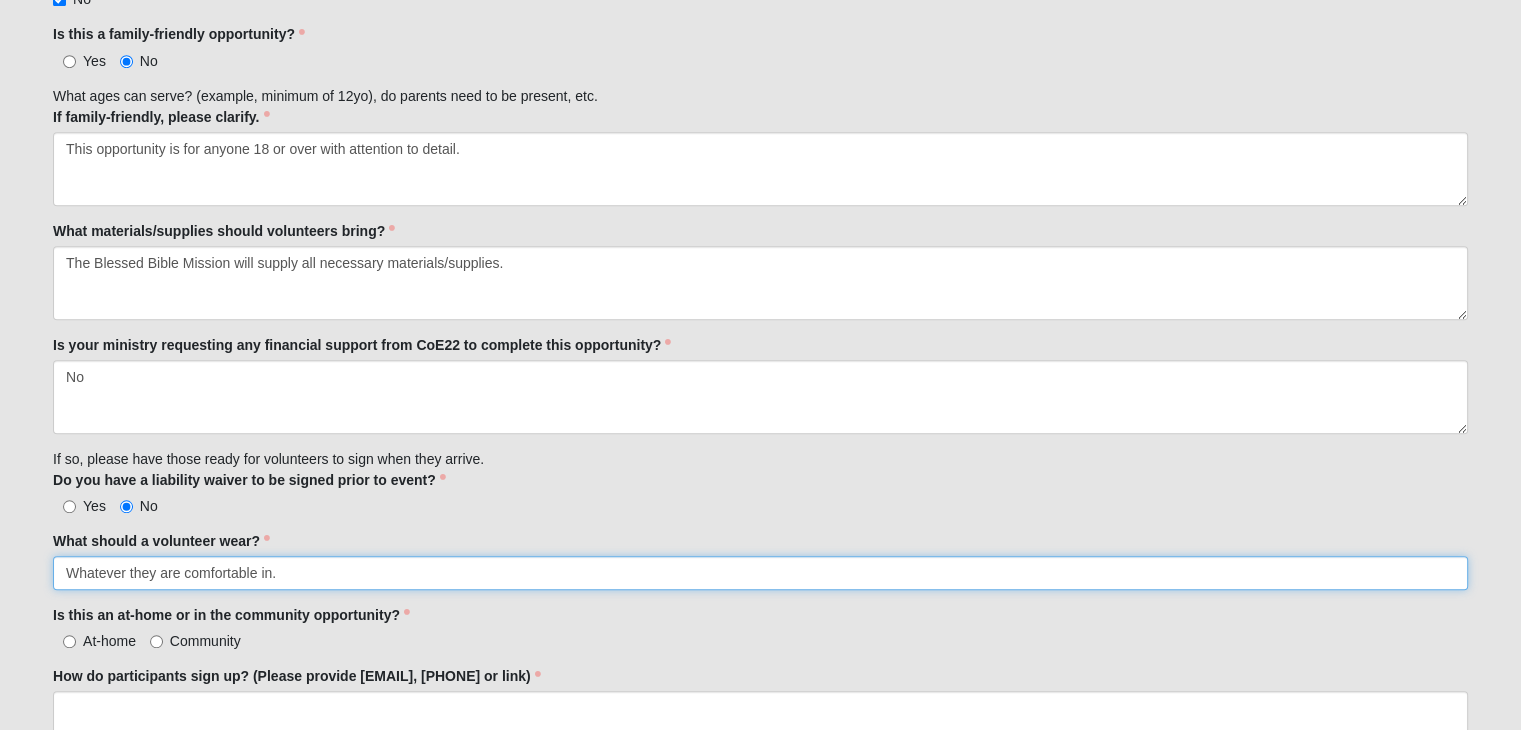 type on "Whatever they are comfortable in." 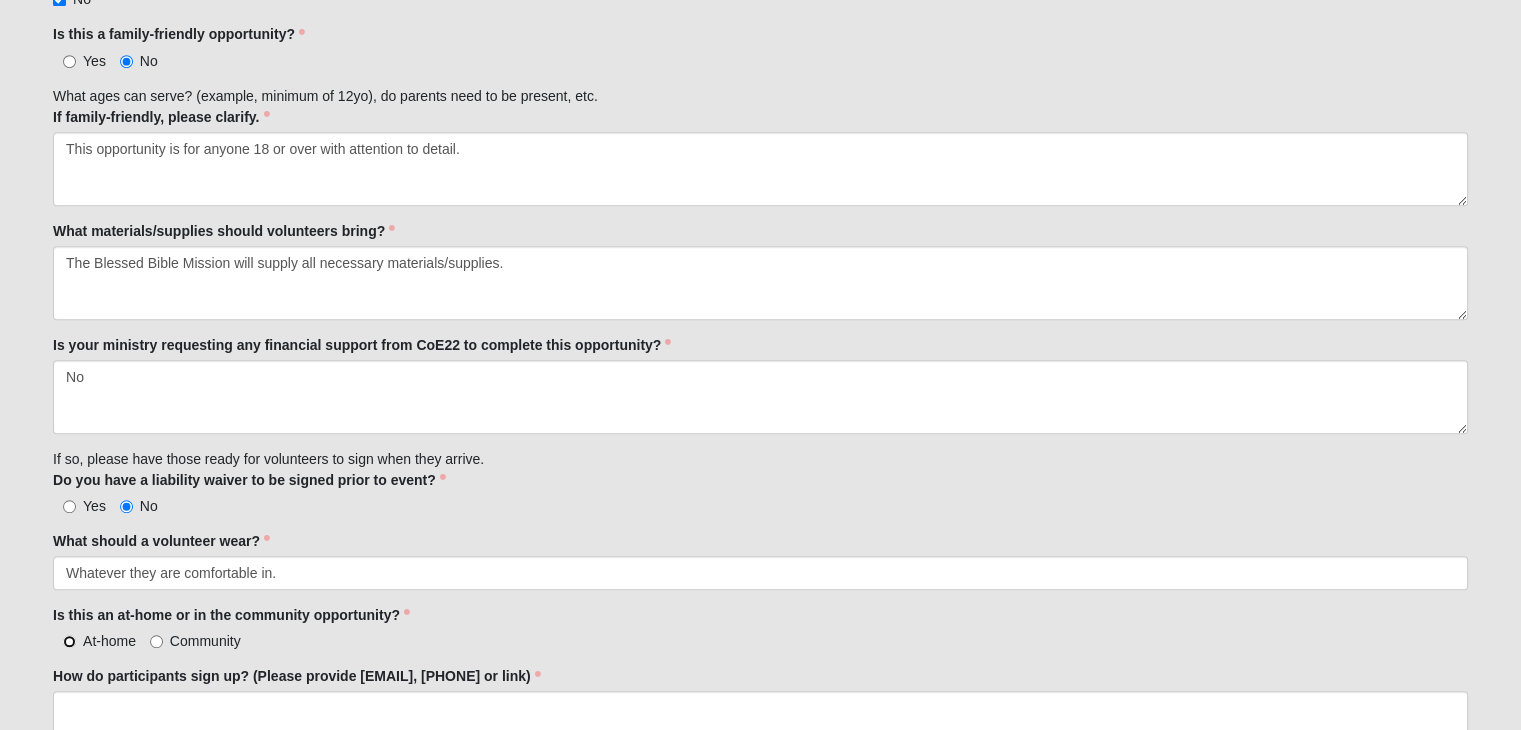 click on "At-home" at bounding box center (69, 641) 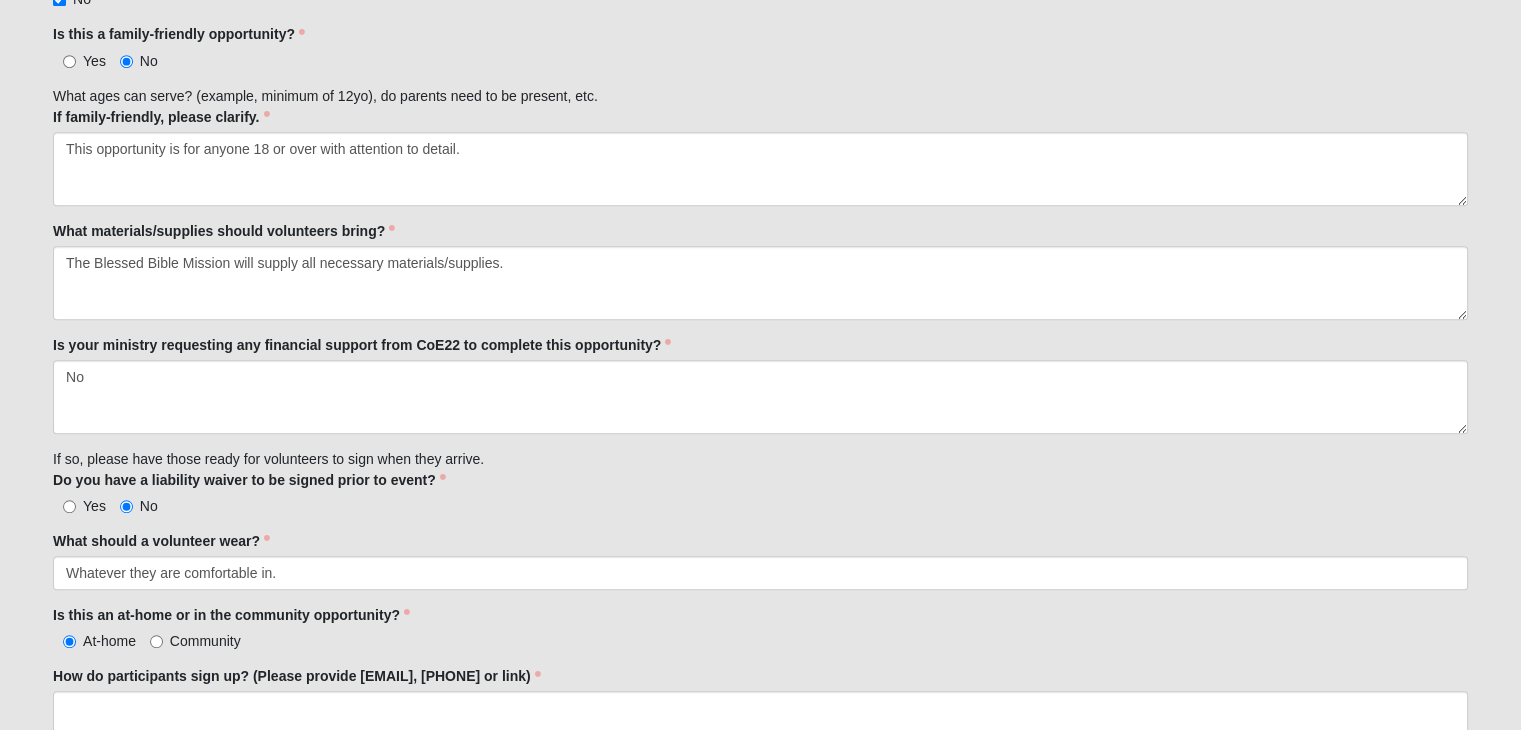 click on "At-home
Community" at bounding box center [760, 640] 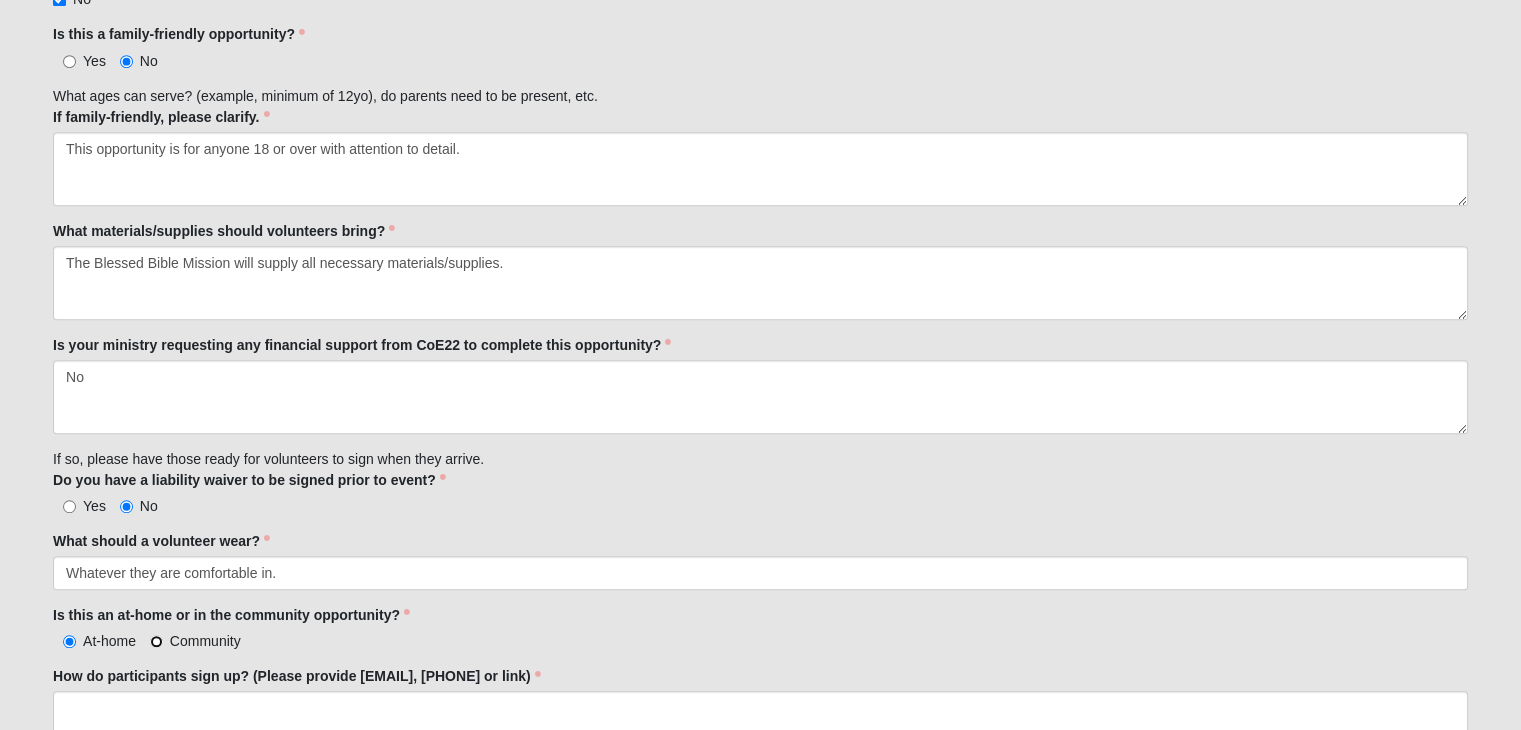 click on "Community" at bounding box center (156, 641) 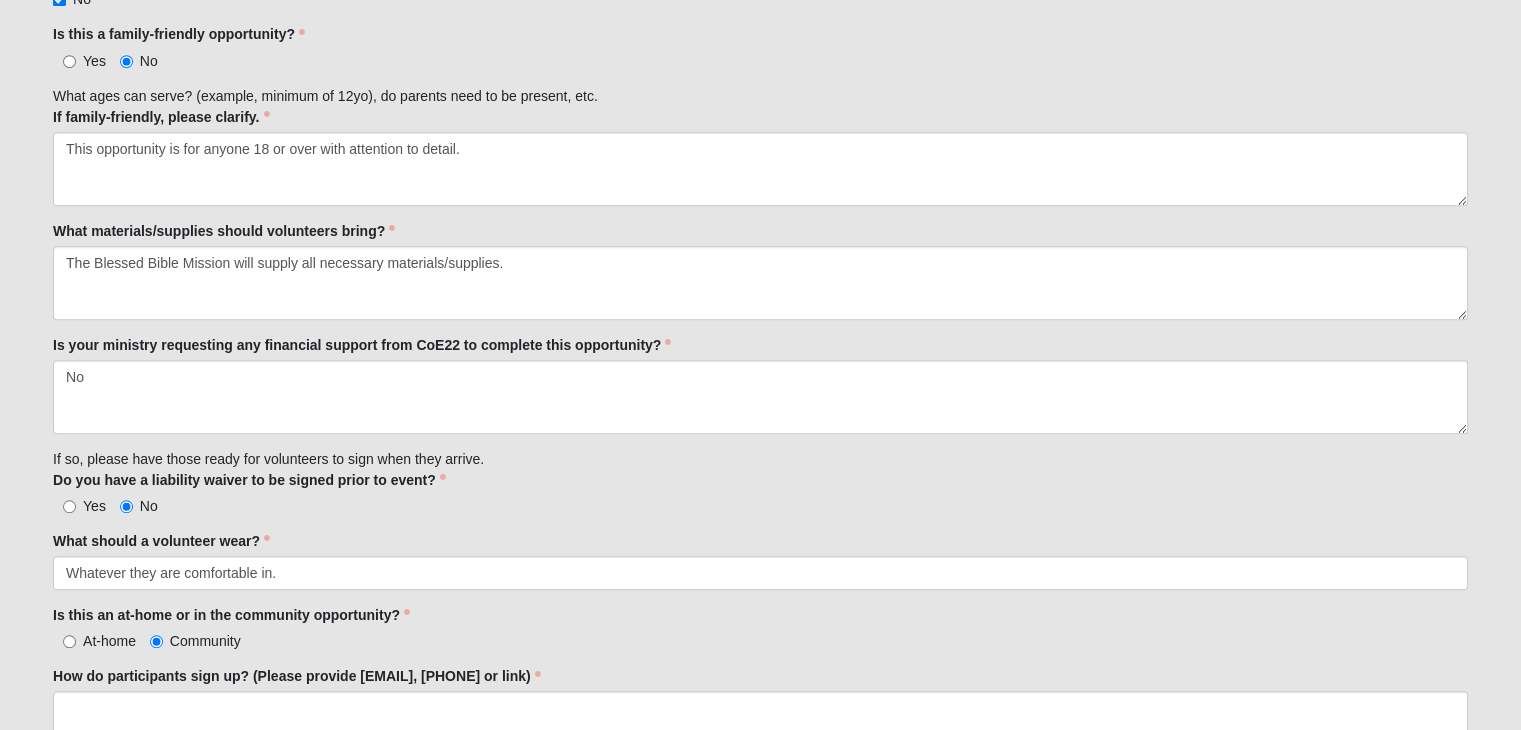 click on "Family Member to Register
All submissions for the website should be completed at least 2 weeks prior to the event in order to be honoring of our partners in an effort to get the best possible response for you.
First Name
[FIRST]
First Name is required.
Last Name
[LAST]
Last Name is required.
Email
[EMAIL]
Email address is not valid
Email is required.
Mobile
[PHONE]
Mobile is required.
Ministry name
The Blessed Bible Mission - Blessed Bible Assembly Workshop
Ministry name is required.
ex) We need volunteers to spread mulch, wash vans, feed homeless, etc......
What specific tasks will volunteers be doing?" at bounding box center (760, 62) 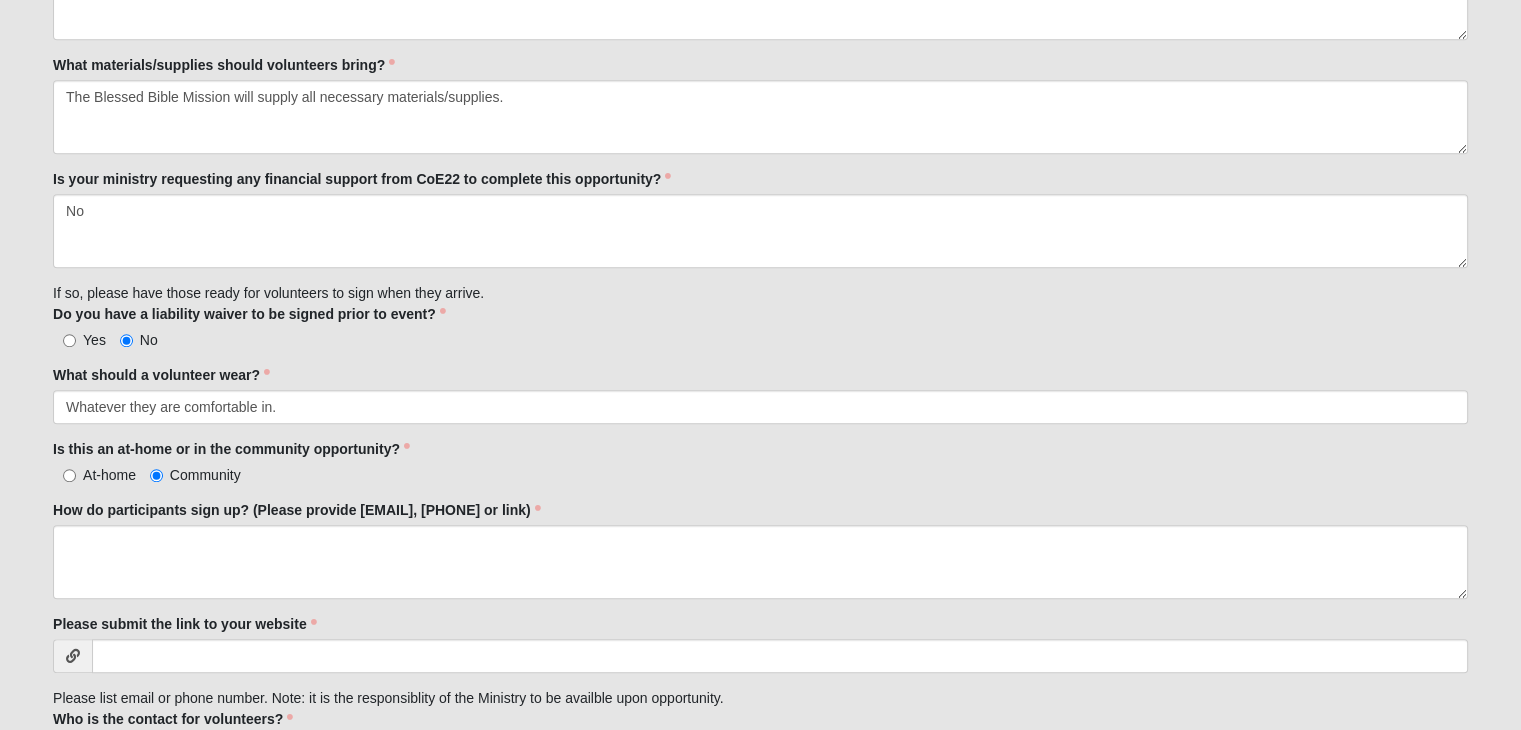 scroll, scrollTop: 1500, scrollLeft: 0, axis: vertical 